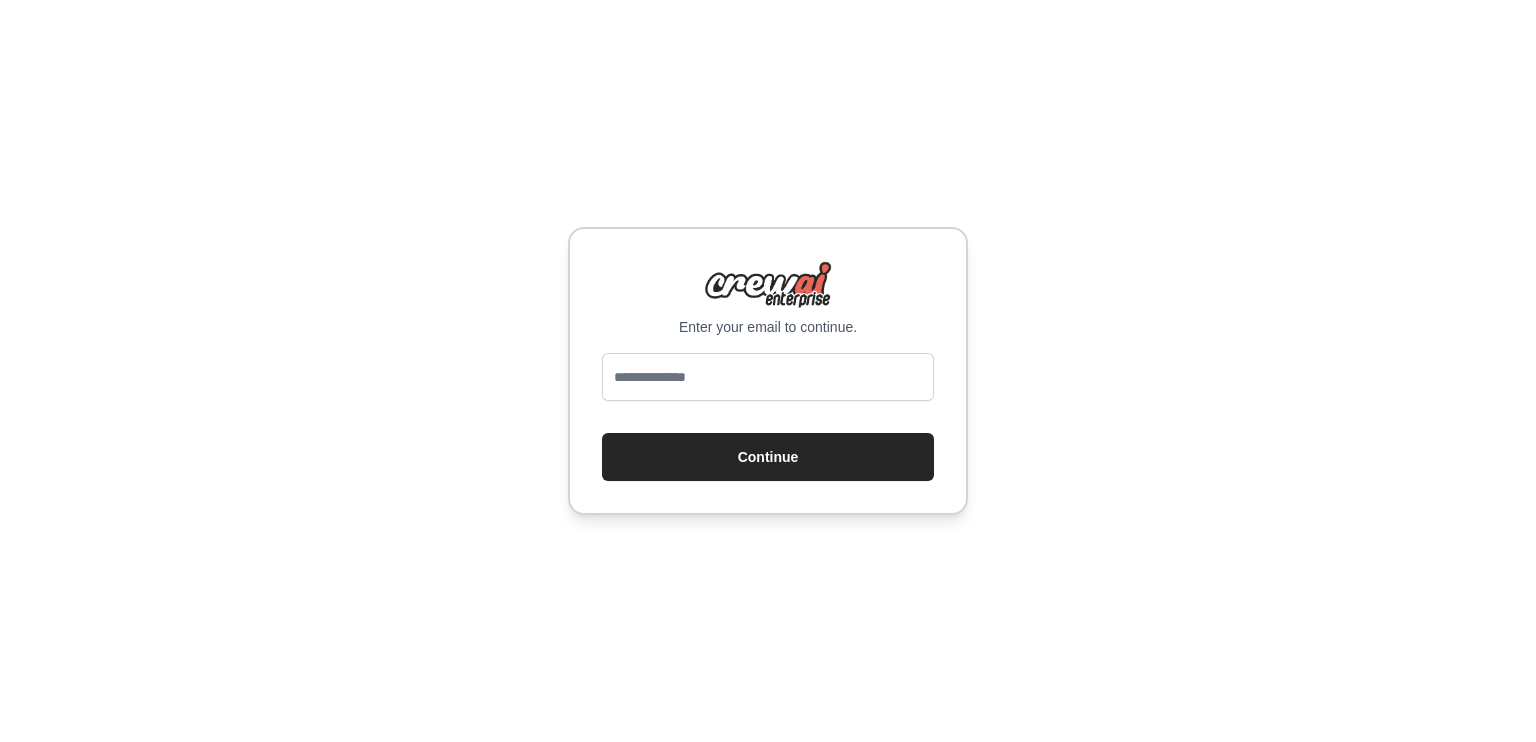 scroll, scrollTop: 0, scrollLeft: 0, axis: both 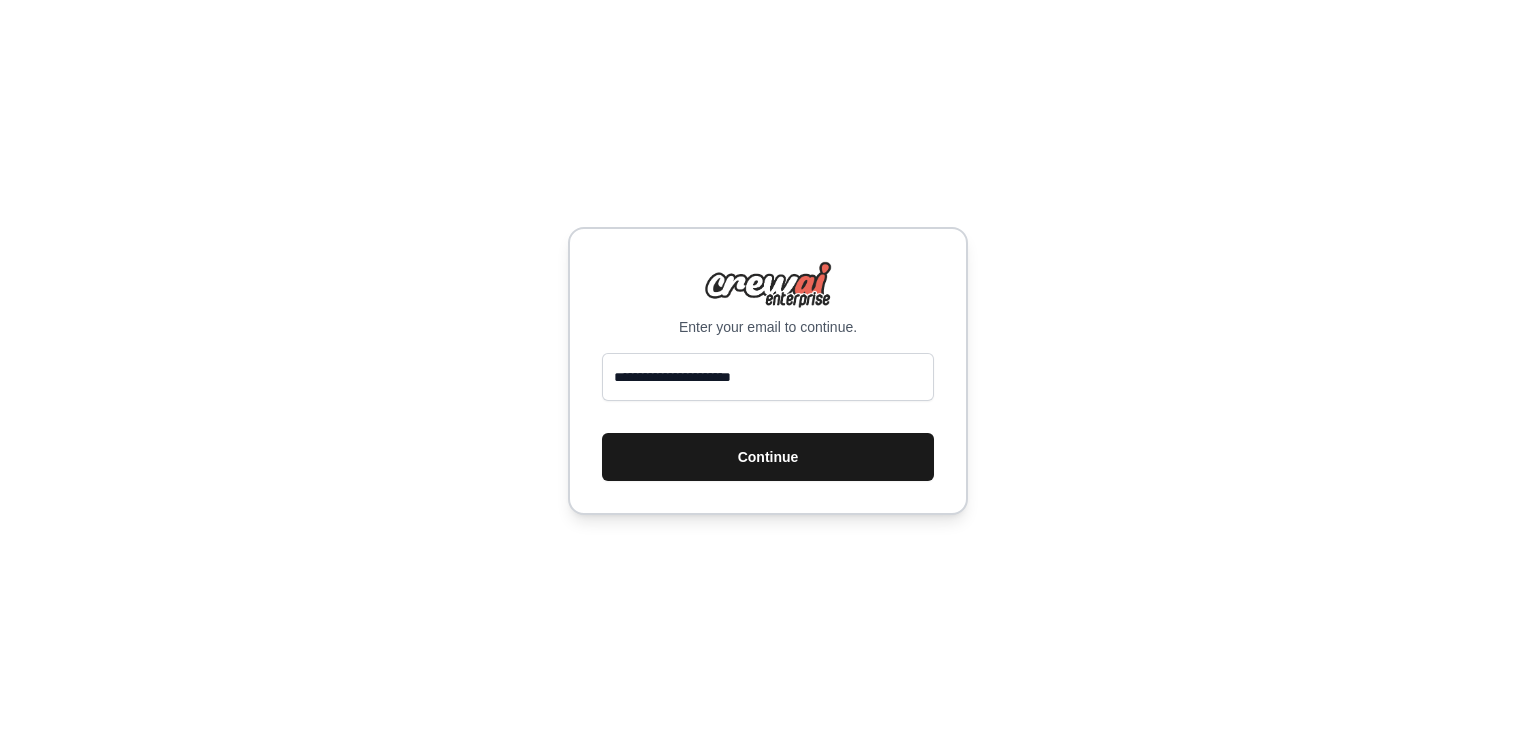 click on "Continue" at bounding box center [768, 457] 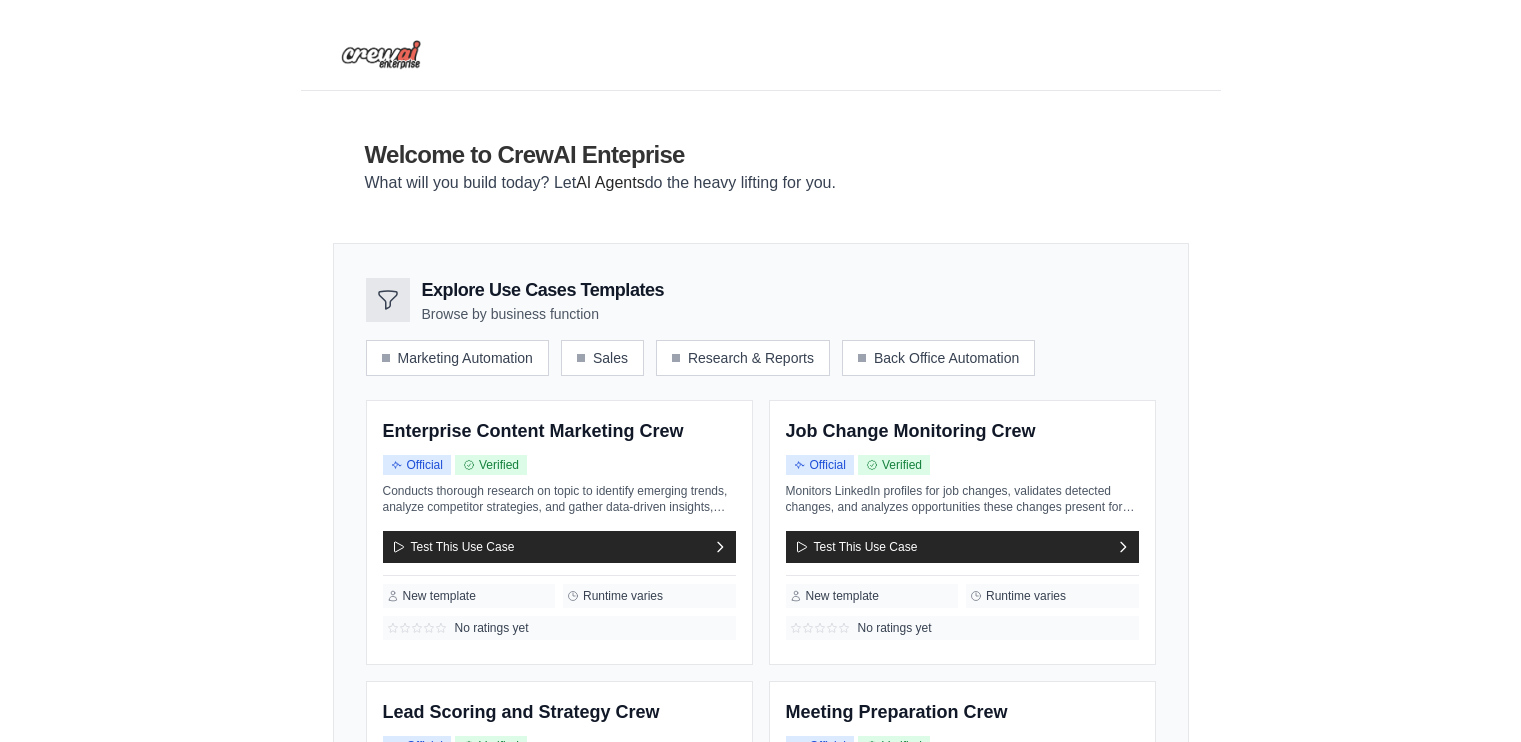 scroll, scrollTop: 0, scrollLeft: 0, axis: both 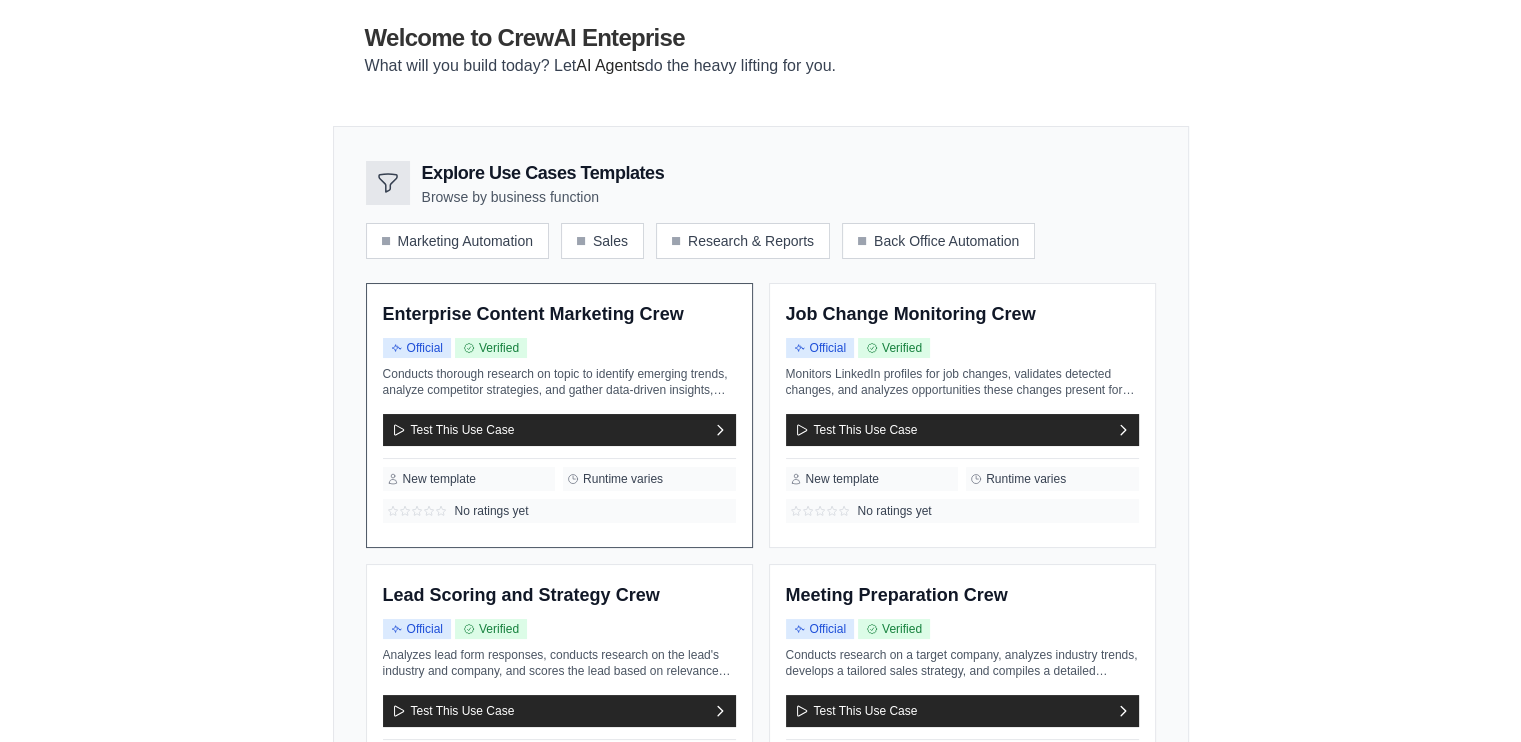 click on "Enterprise Content Marketing Crew
Official
Verified
Test This Use Case" at bounding box center [559, 415] 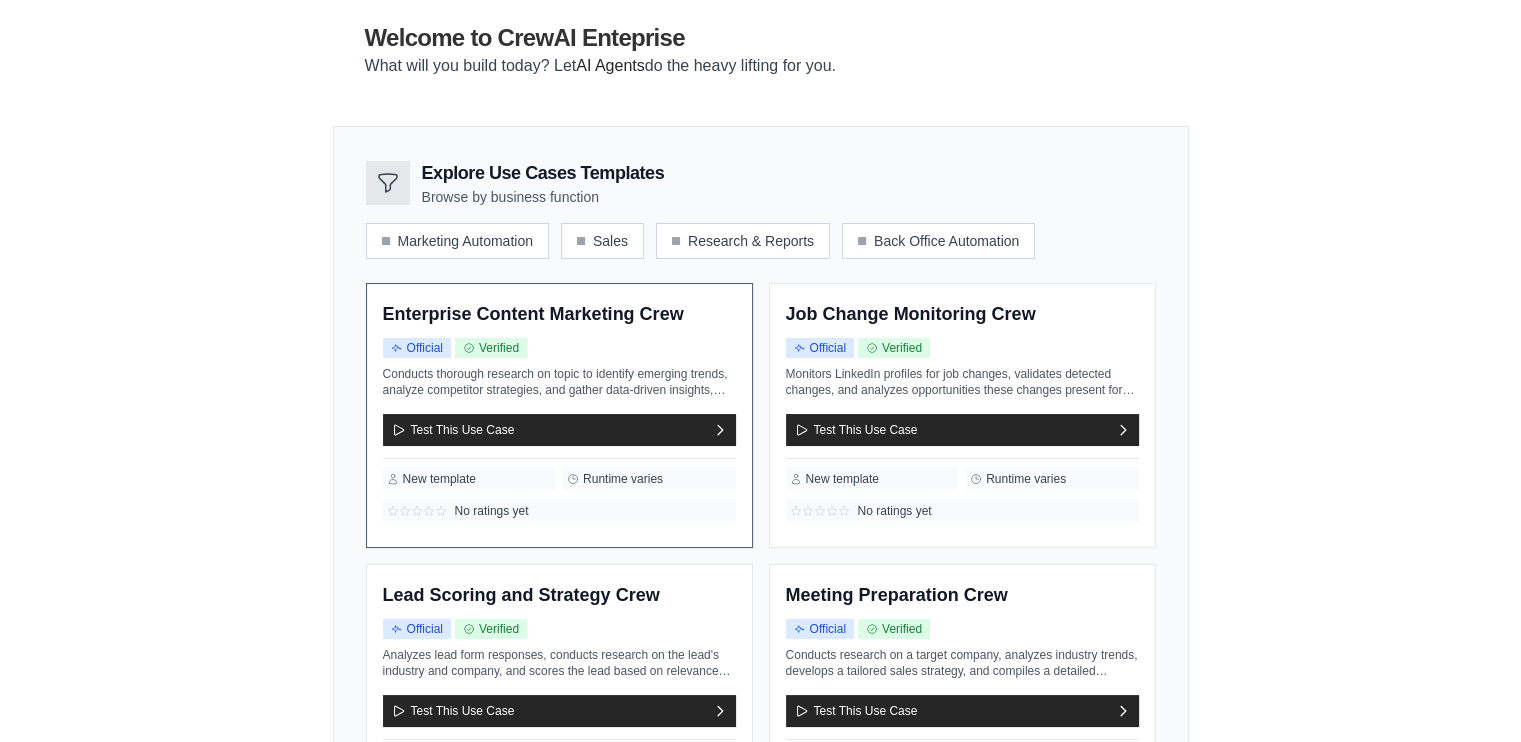 scroll, scrollTop: 0, scrollLeft: 0, axis: both 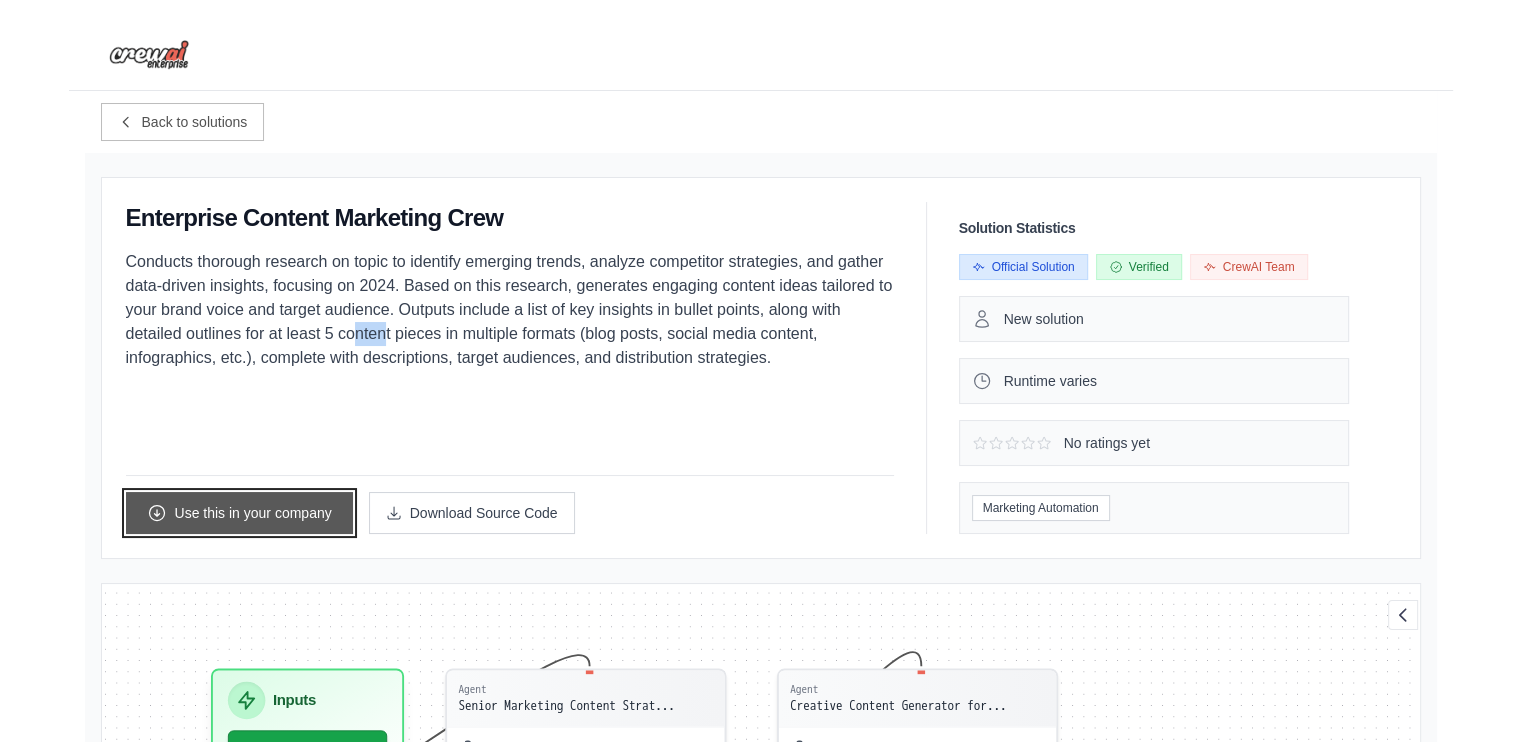 click on "Use this in your company" at bounding box center [239, 513] 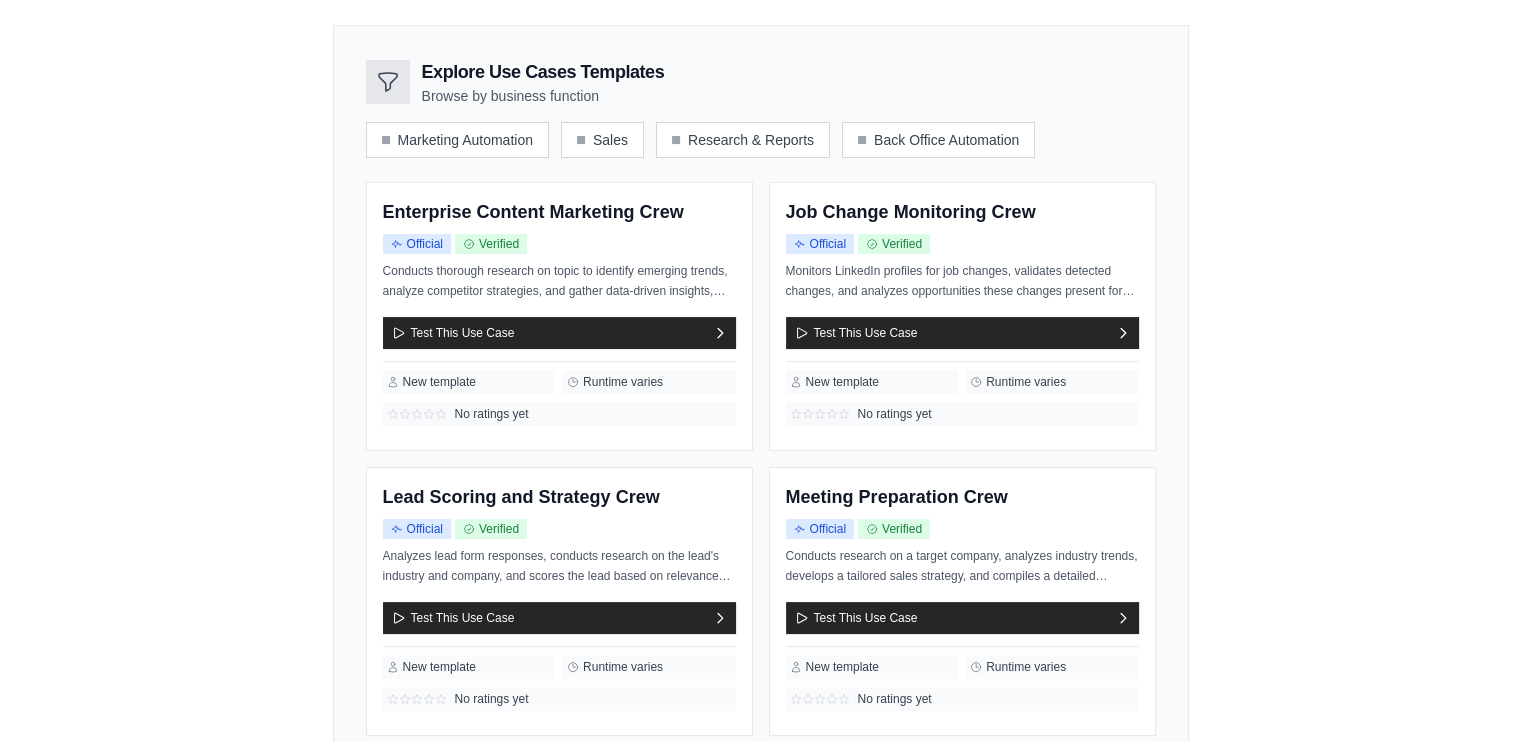 scroll, scrollTop: 236, scrollLeft: 0, axis: vertical 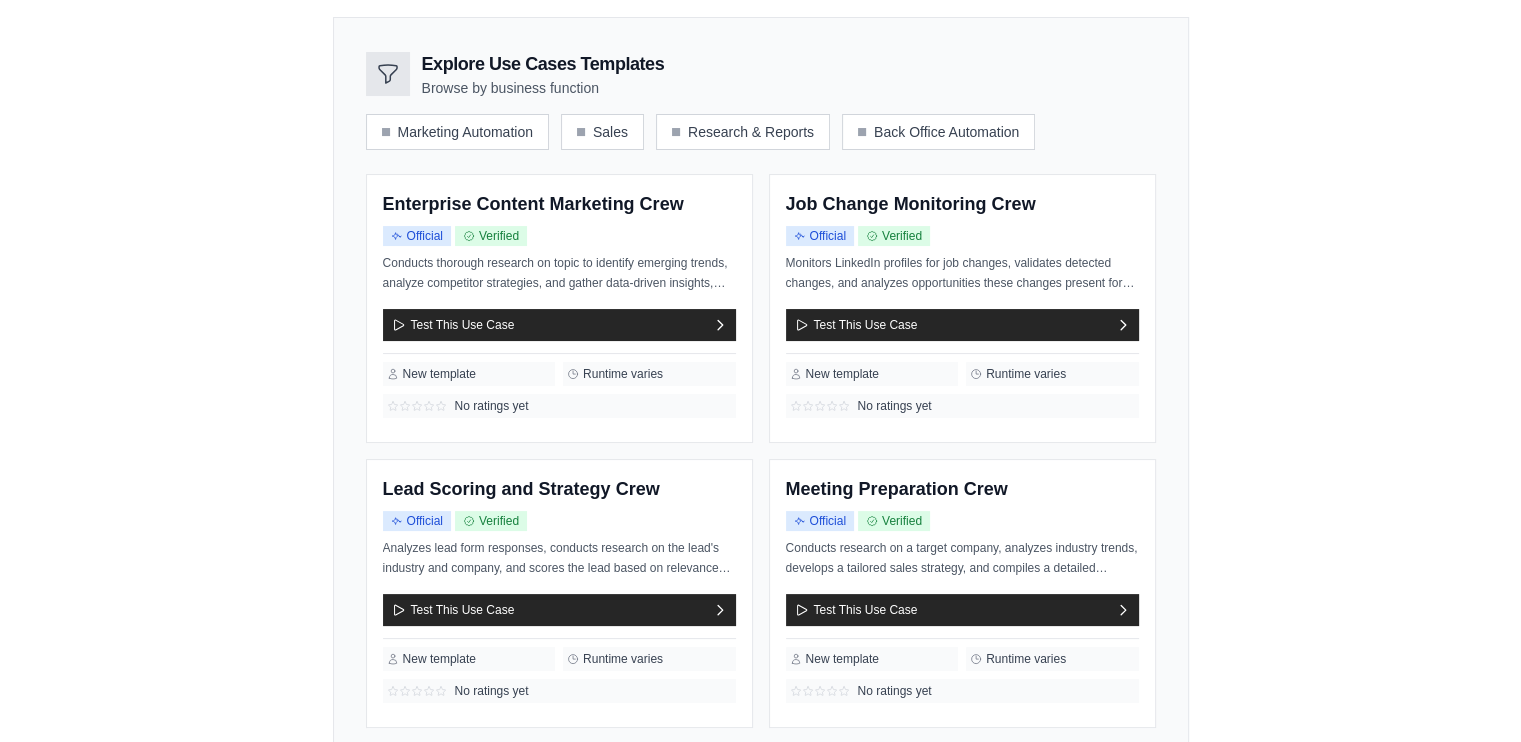 click on "Welcome to CrewAI Enteprise
What will you build today? Let
AI Agents
do the heavy lifting for you.
Explore Use Cases Templates
Browse by business function" at bounding box center [761, 492] 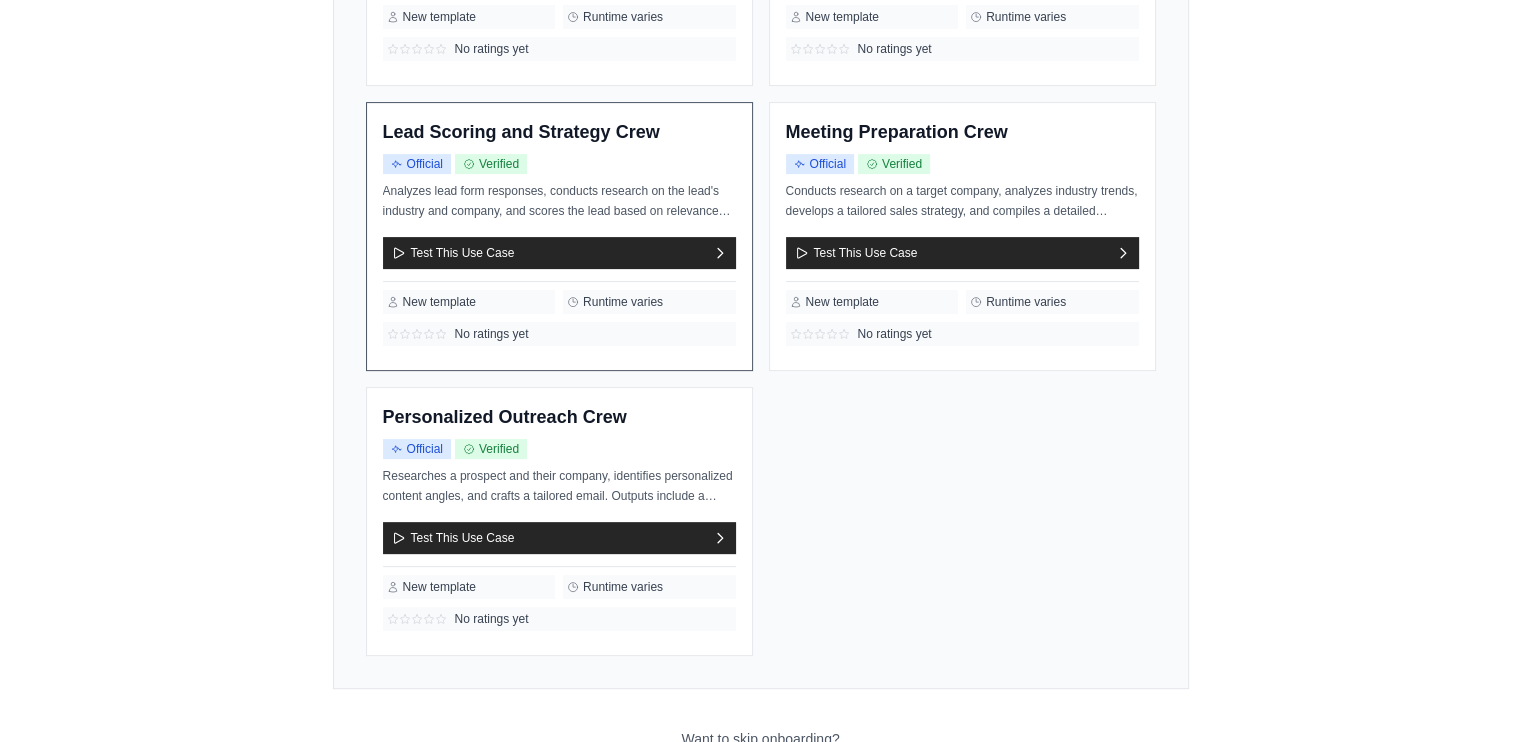 scroll, scrollTop: 594, scrollLeft: 0, axis: vertical 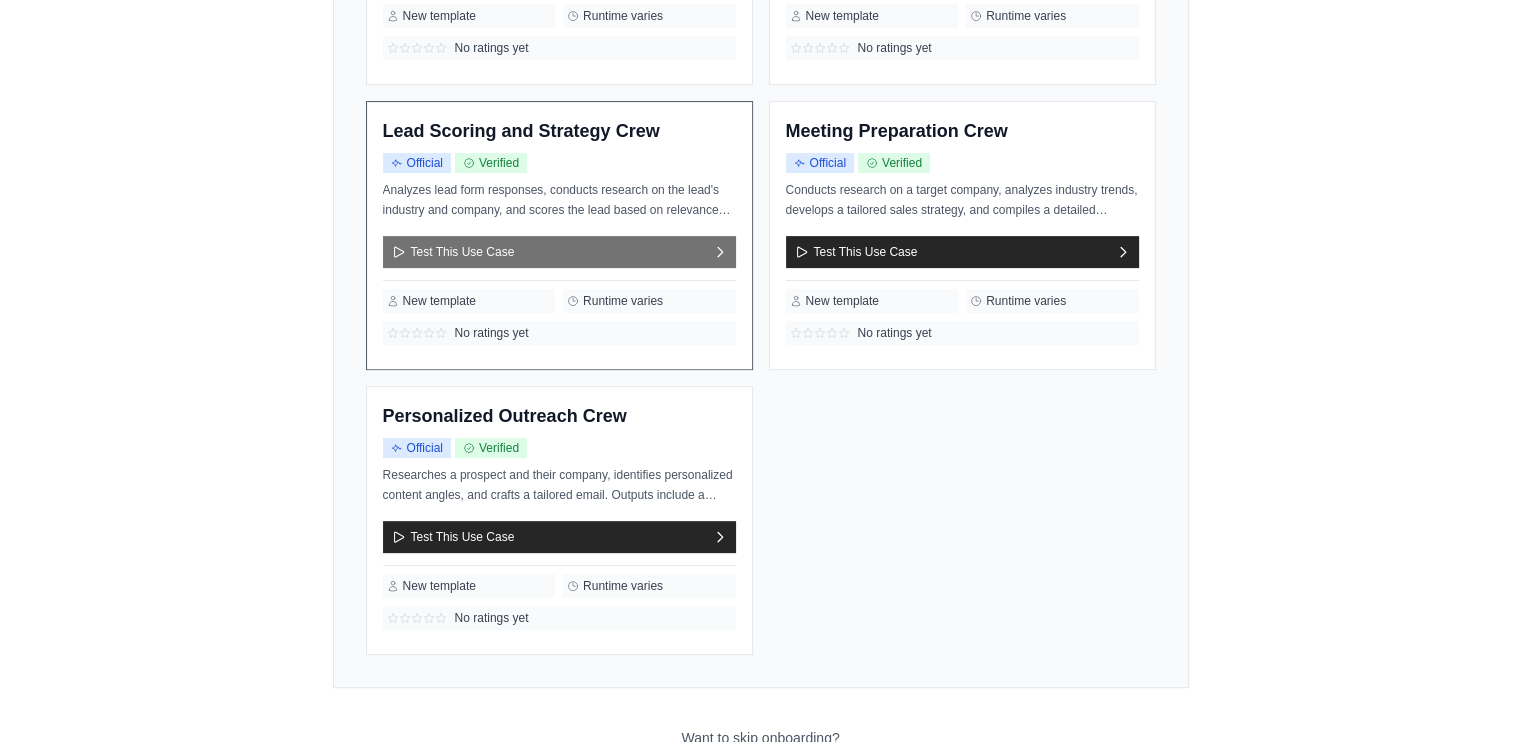 click on "Test This Use Case" at bounding box center (559, 252) 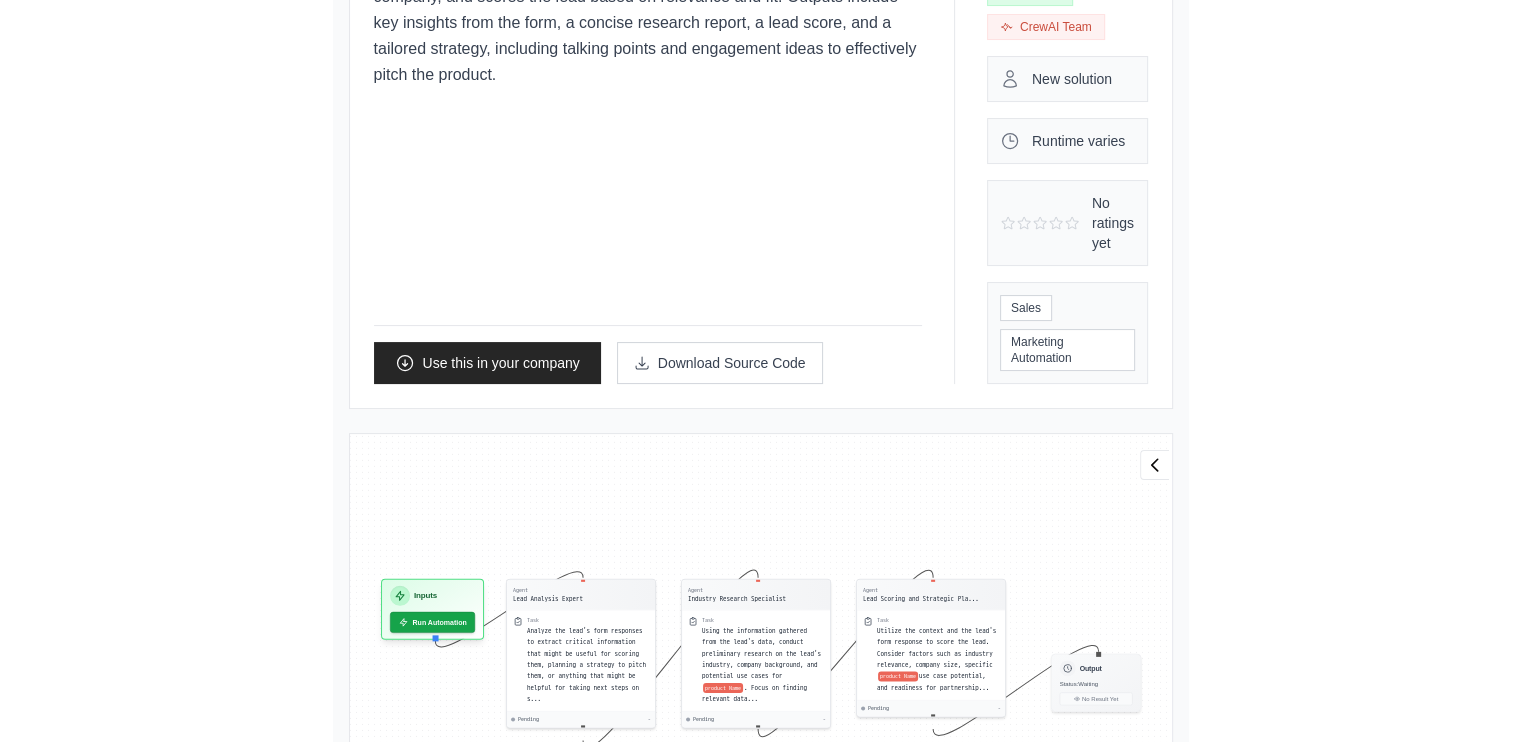 scroll, scrollTop: 298, scrollLeft: 0, axis: vertical 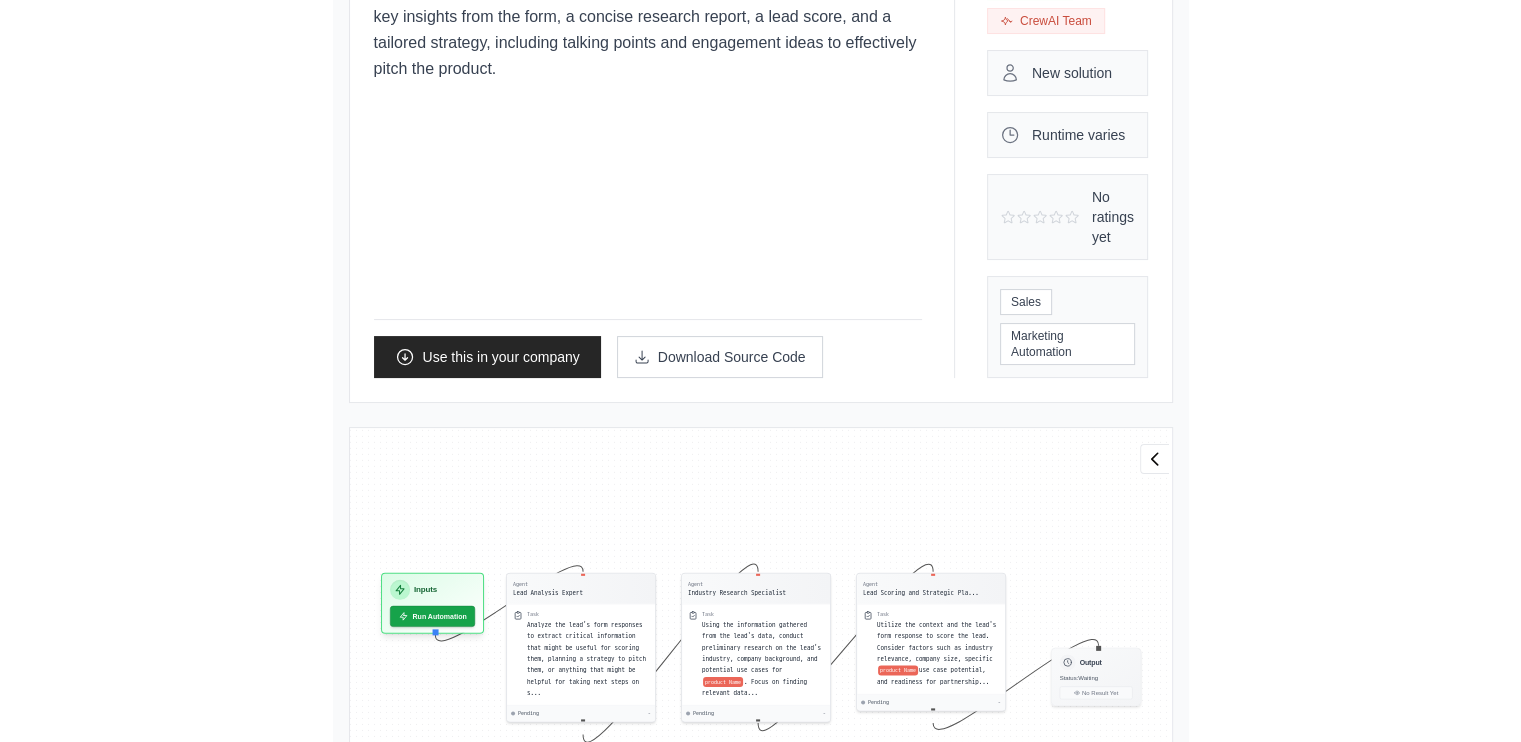 click on "Agent Lead Analysis Expert
Task Analyze the lead's form responses to extract critical information that might be useful for scoring them, planning a strategy to pitch them, or anything that might be helpful for taking next steps on s... Pending - Agent Industry Research Specialist
Task Using the information gathered from the lead's data, conduct preliminary research on the lead's industry, company background, and potential use cases for  product Name . Focus on finding relevant data... Pending - Agent Lead Scoring and Strategic Pla... Task Utilize the context and the lead's form response to score the lead. Consider factors such as industry relevance, company size, specific  product Name  use case potential, and readiness for partnership... Pending - Inputs Run Automation Output Status:  Waiting No Result Yet" at bounding box center (761, 653) 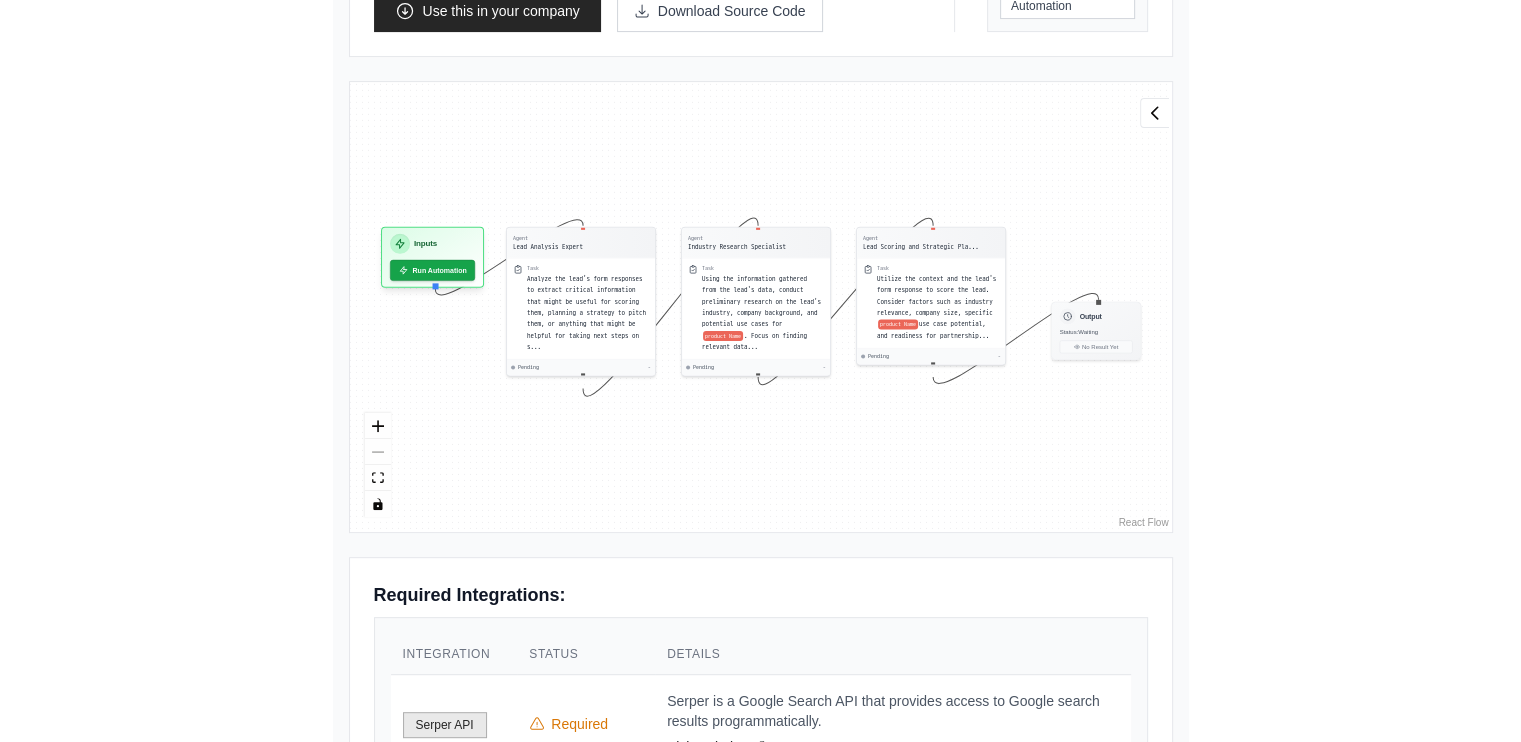 scroll, scrollTop: 823, scrollLeft: 0, axis: vertical 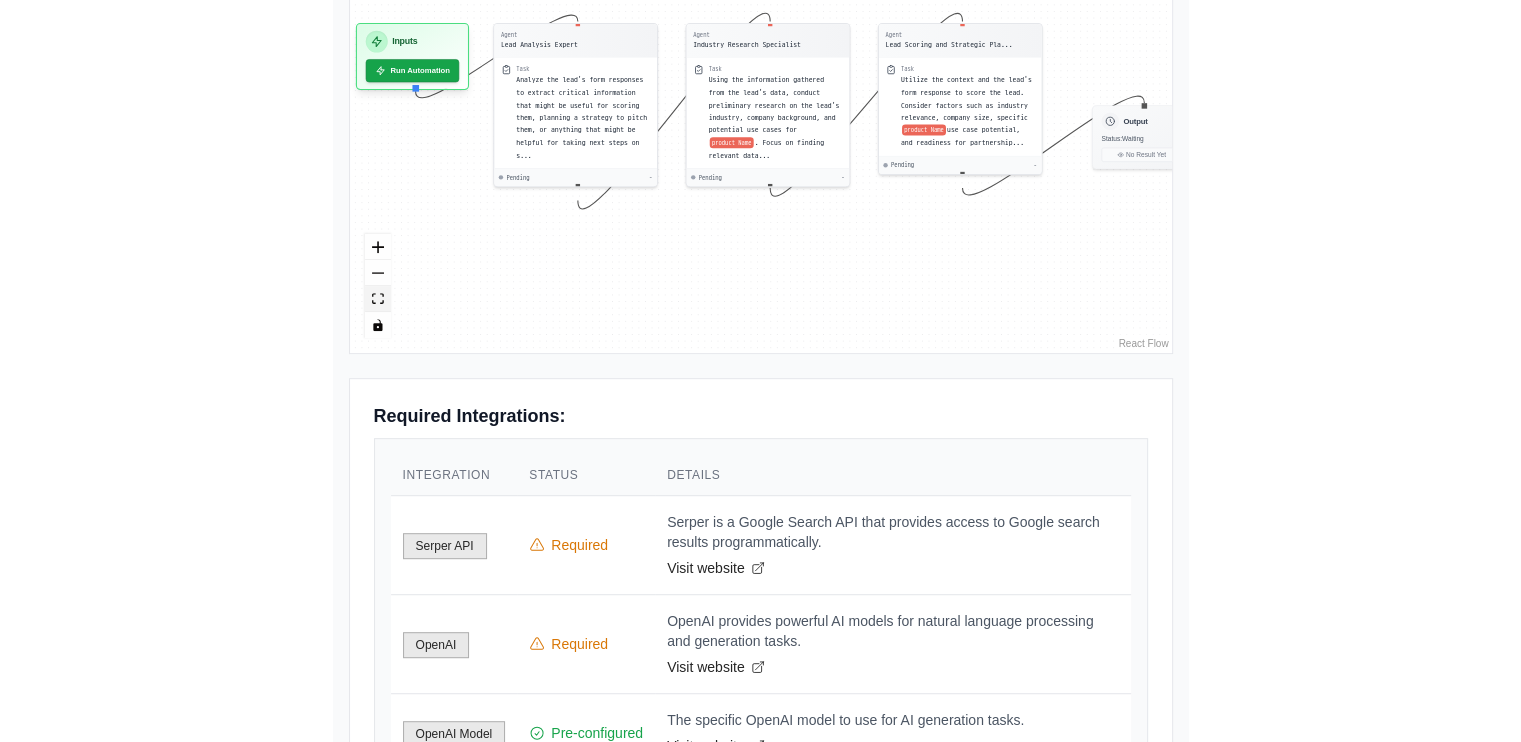 click at bounding box center [378, 299] 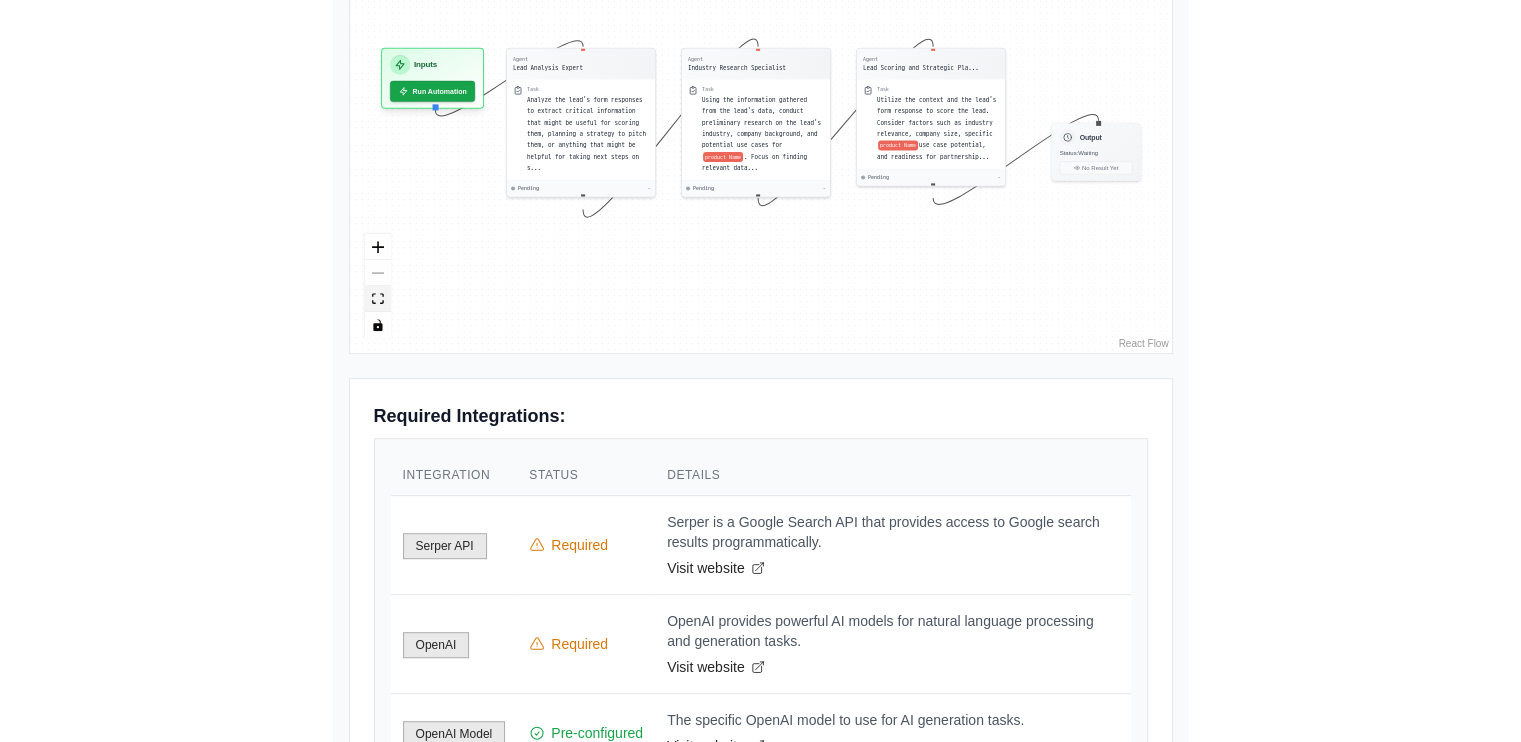 click at bounding box center (378, 299) 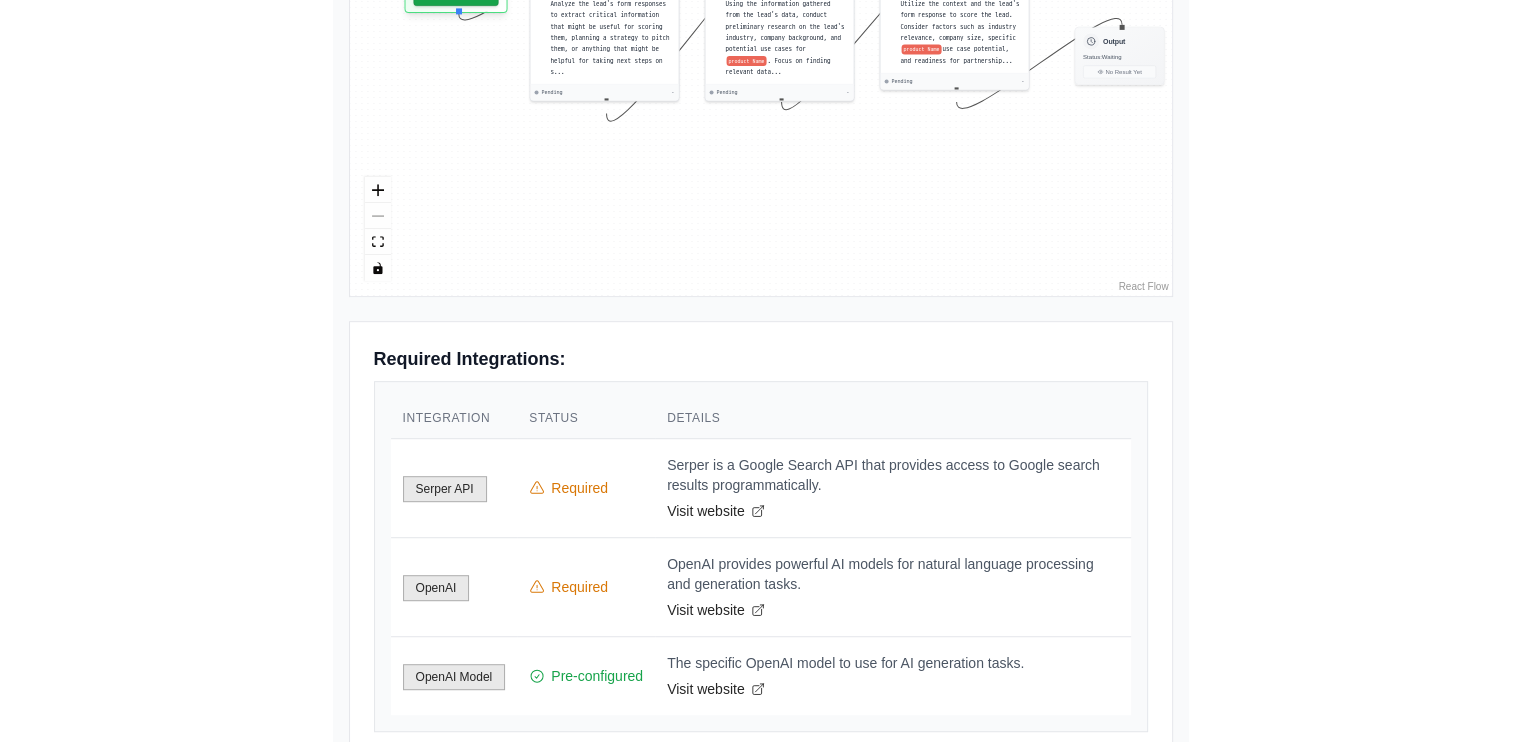 scroll, scrollTop: 880, scrollLeft: 0, axis: vertical 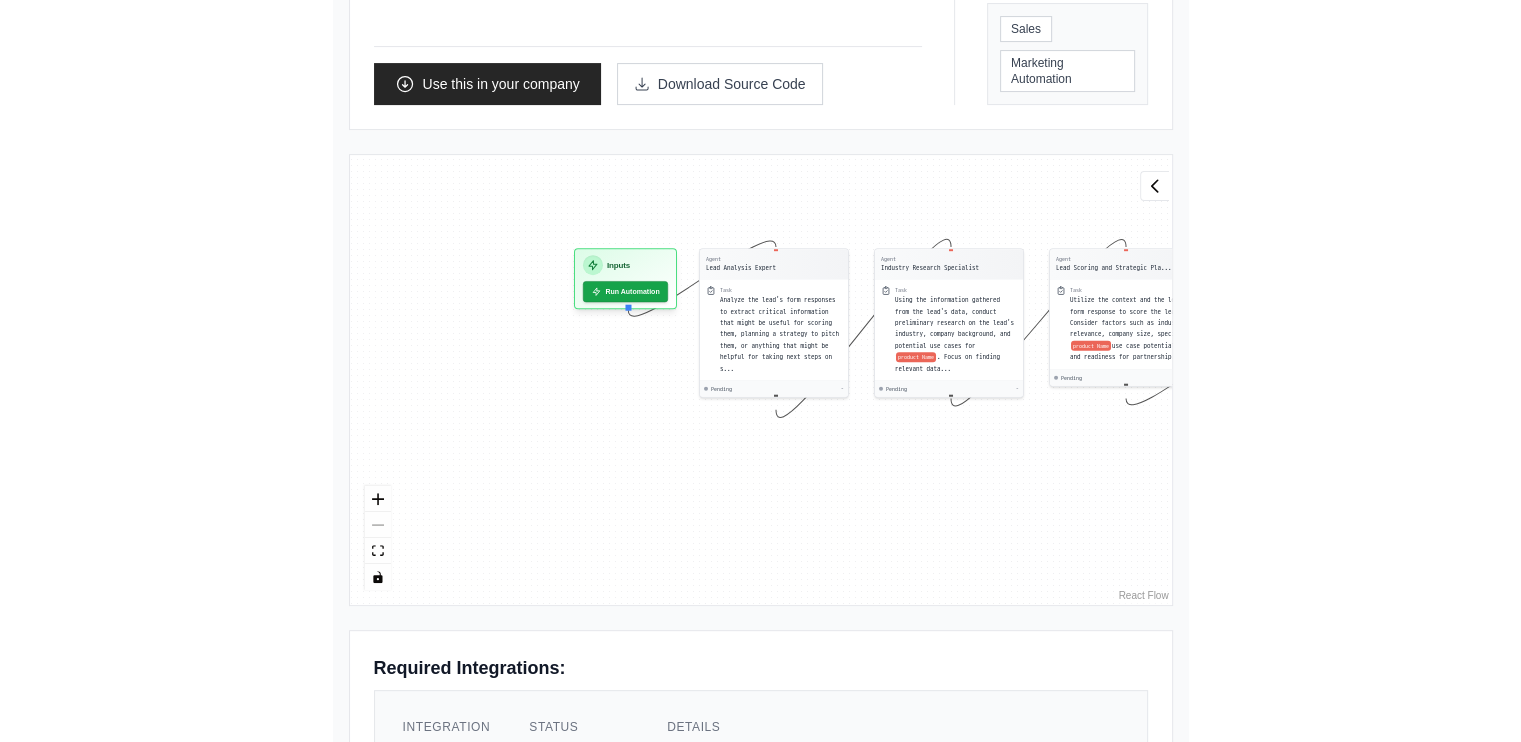 click on "Back to solutions
Lead Scoring and Strategy Crew
Analyzes lead form responses, conducts research on the lead's industry and company, and scores the lead based on relevance and fit. Outputs include key insights from the form, a concise research report, a lead score, and a tailored strategy, including talking points and engagement ideas to effectively pitch the product.
Use this in your company" at bounding box center [761, 394] 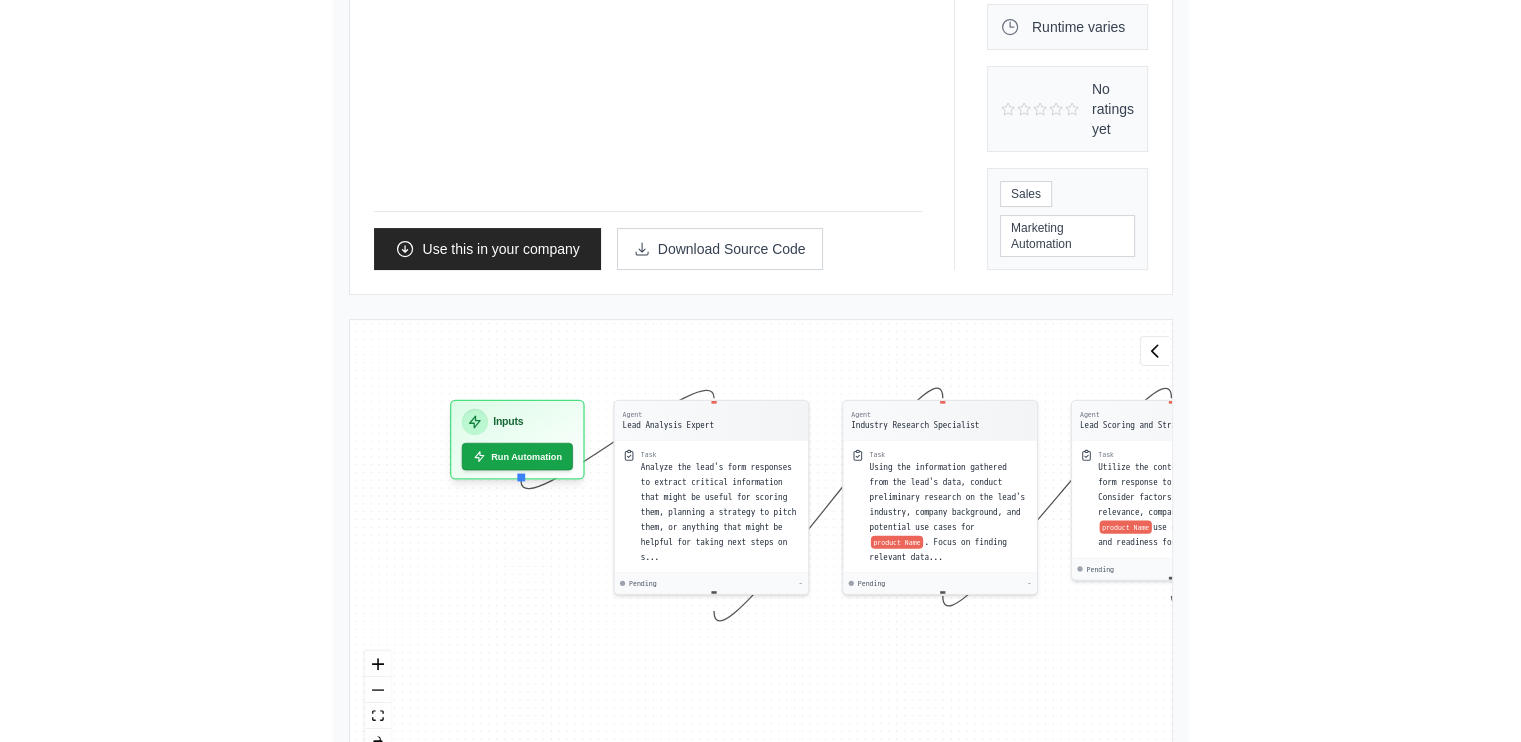 scroll, scrollTop: 1180, scrollLeft: 0, axis: vertical 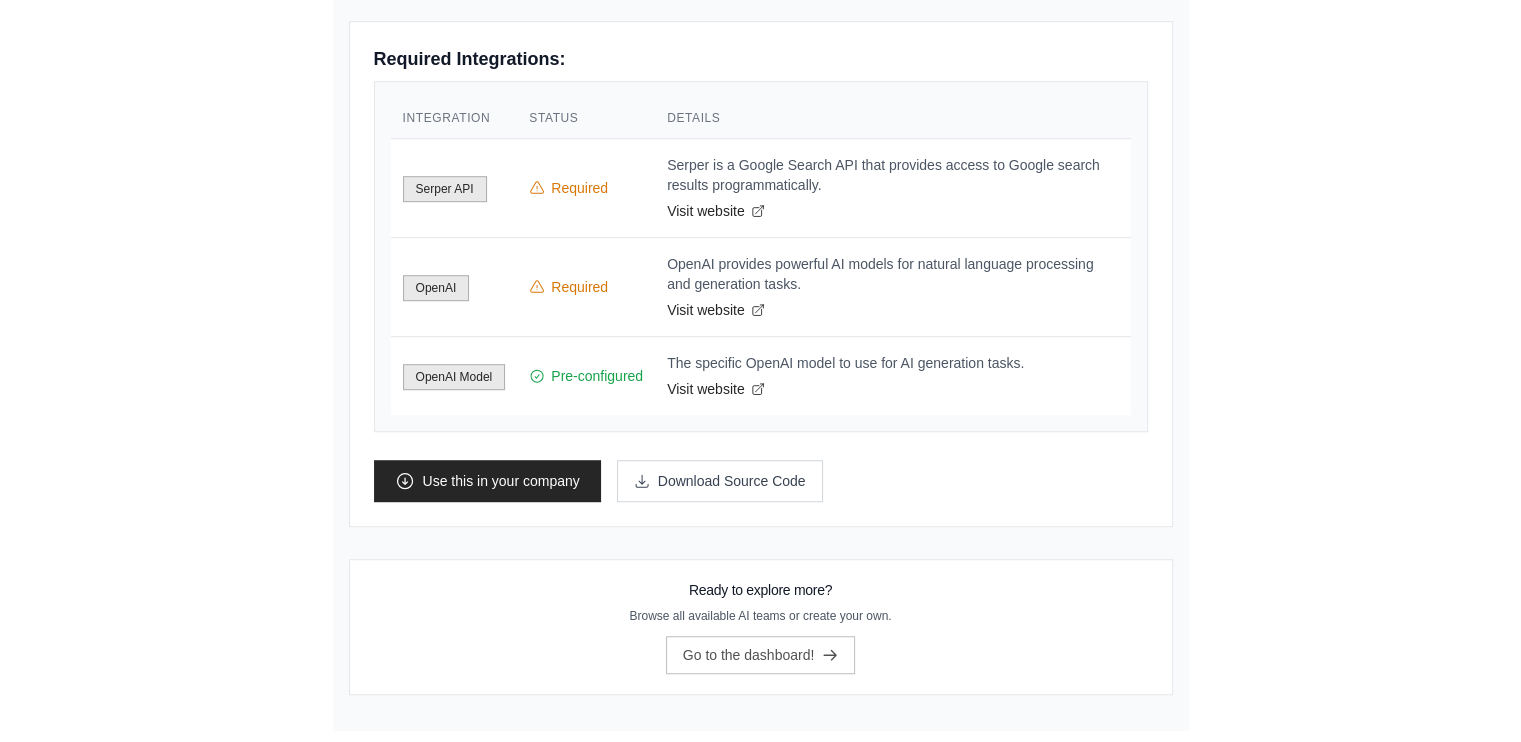 click on "Integration
Status
Details
Serper API
Required
Serper is a Google Search API that provides access to Google search results programmatically." at bounding box center [761, 256] 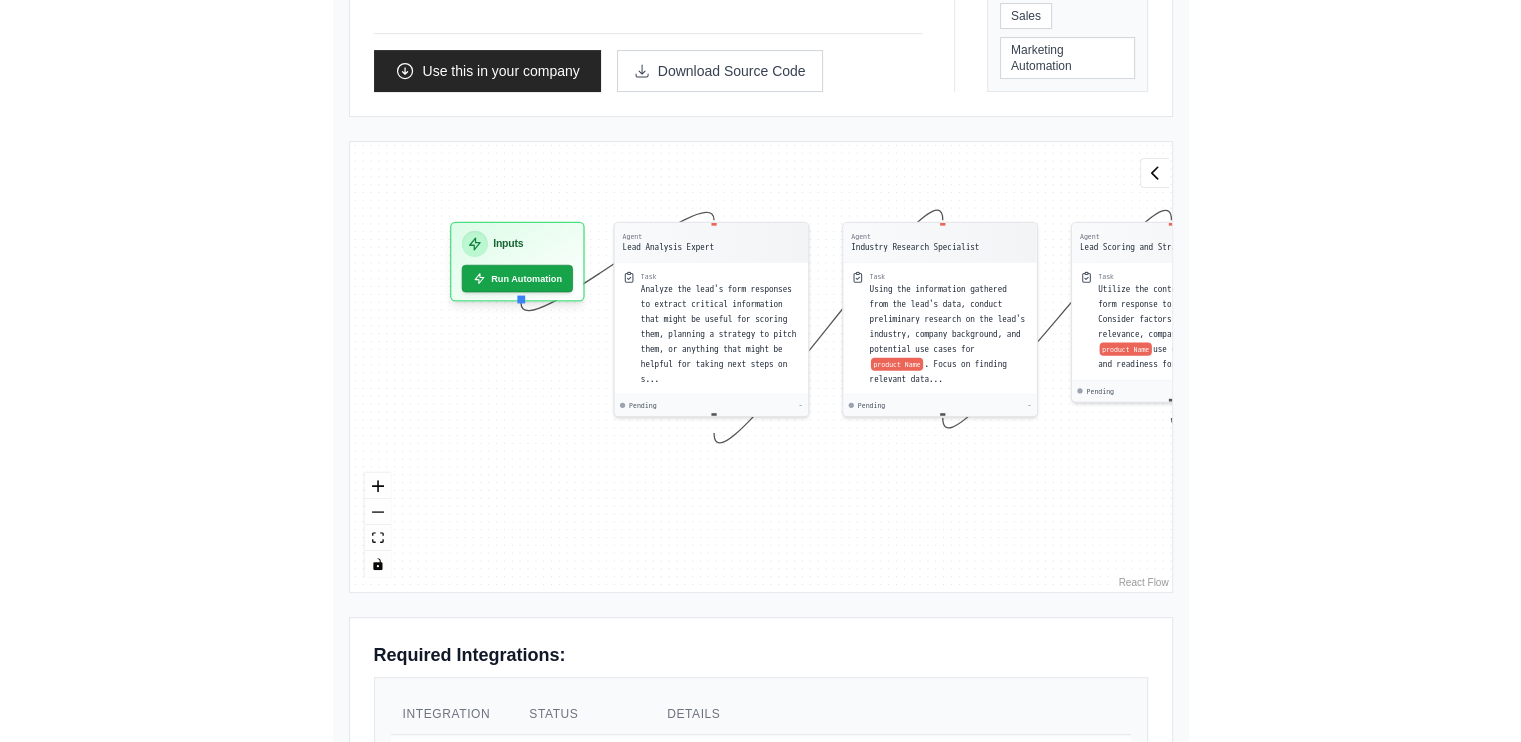 scroll, scrollTop: 573, scrollLeft: 0, axis: vertical 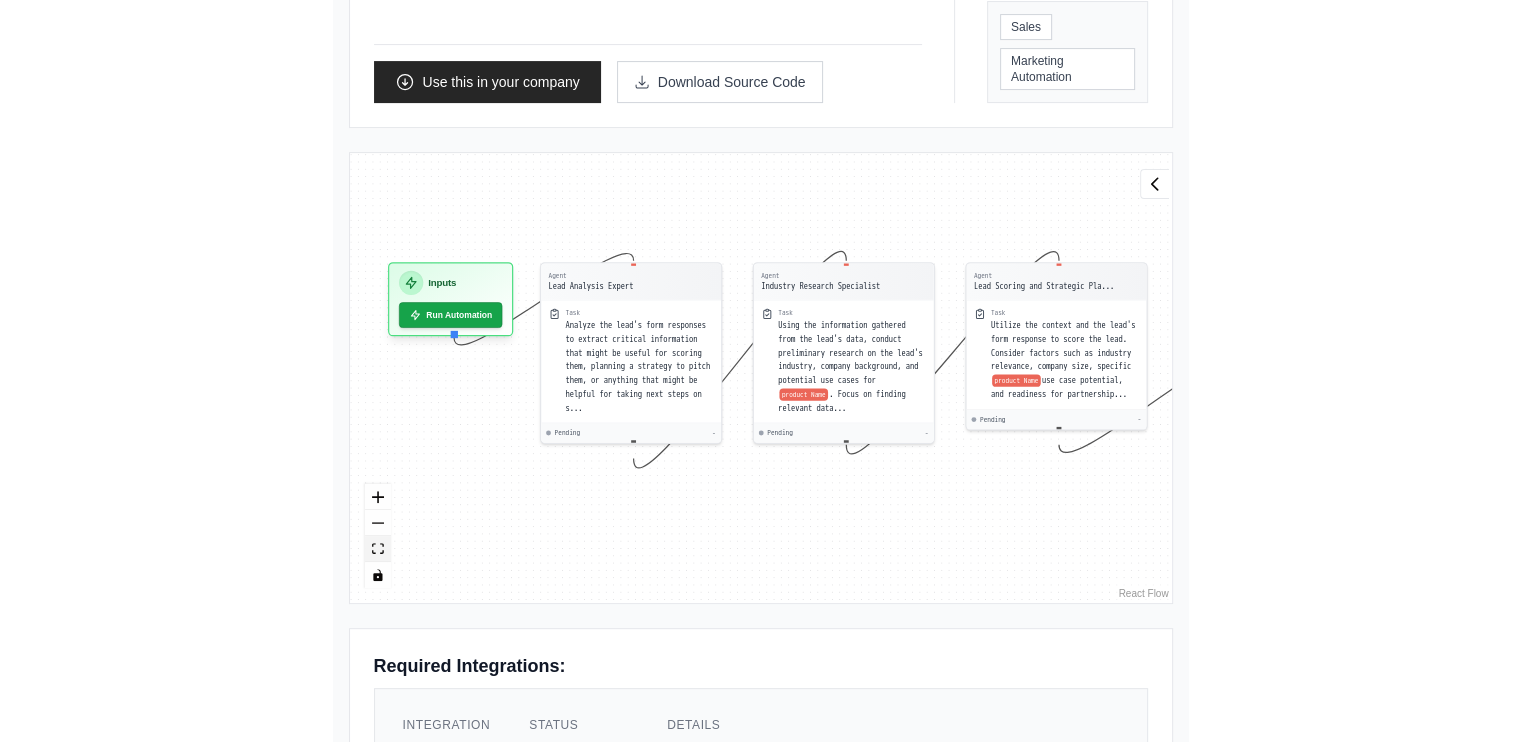 click 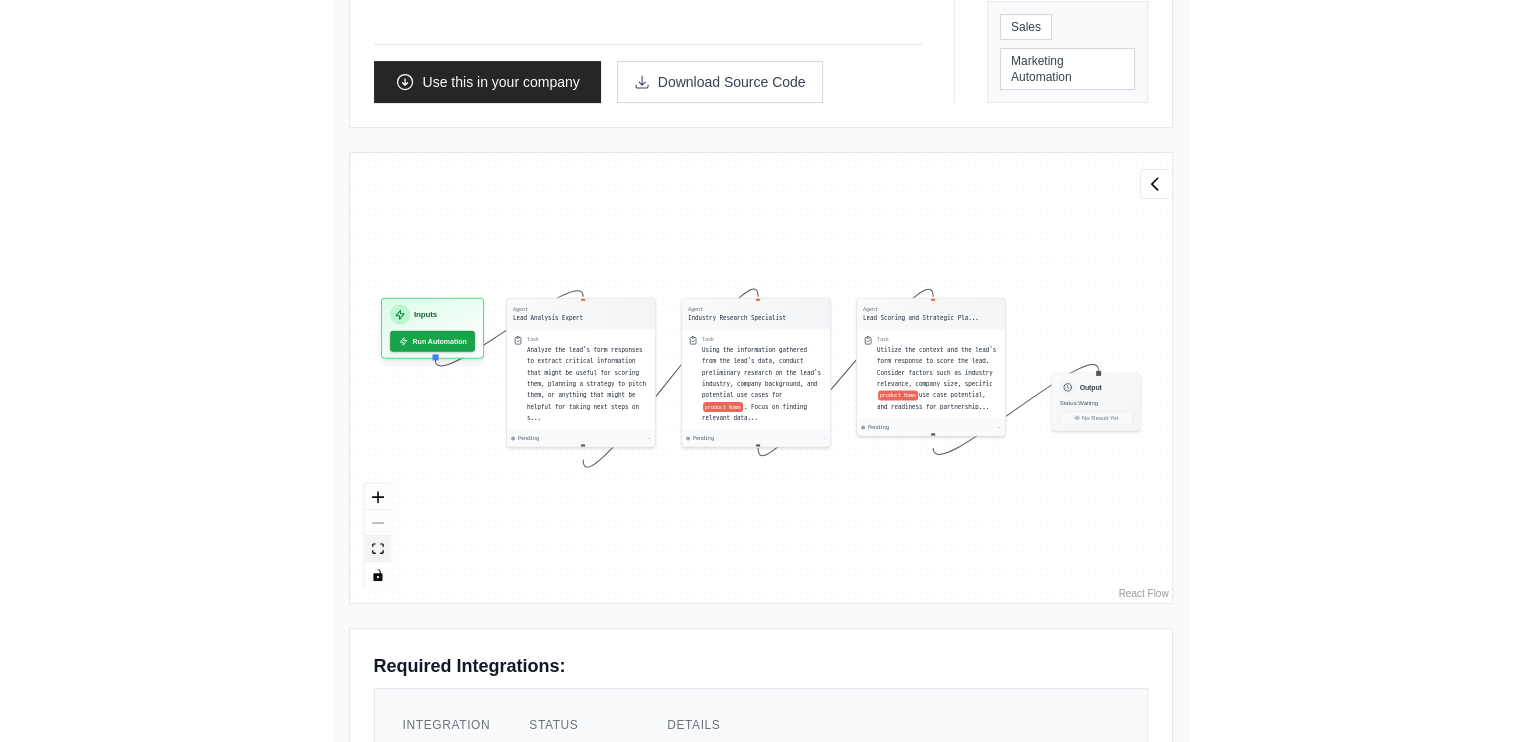 click 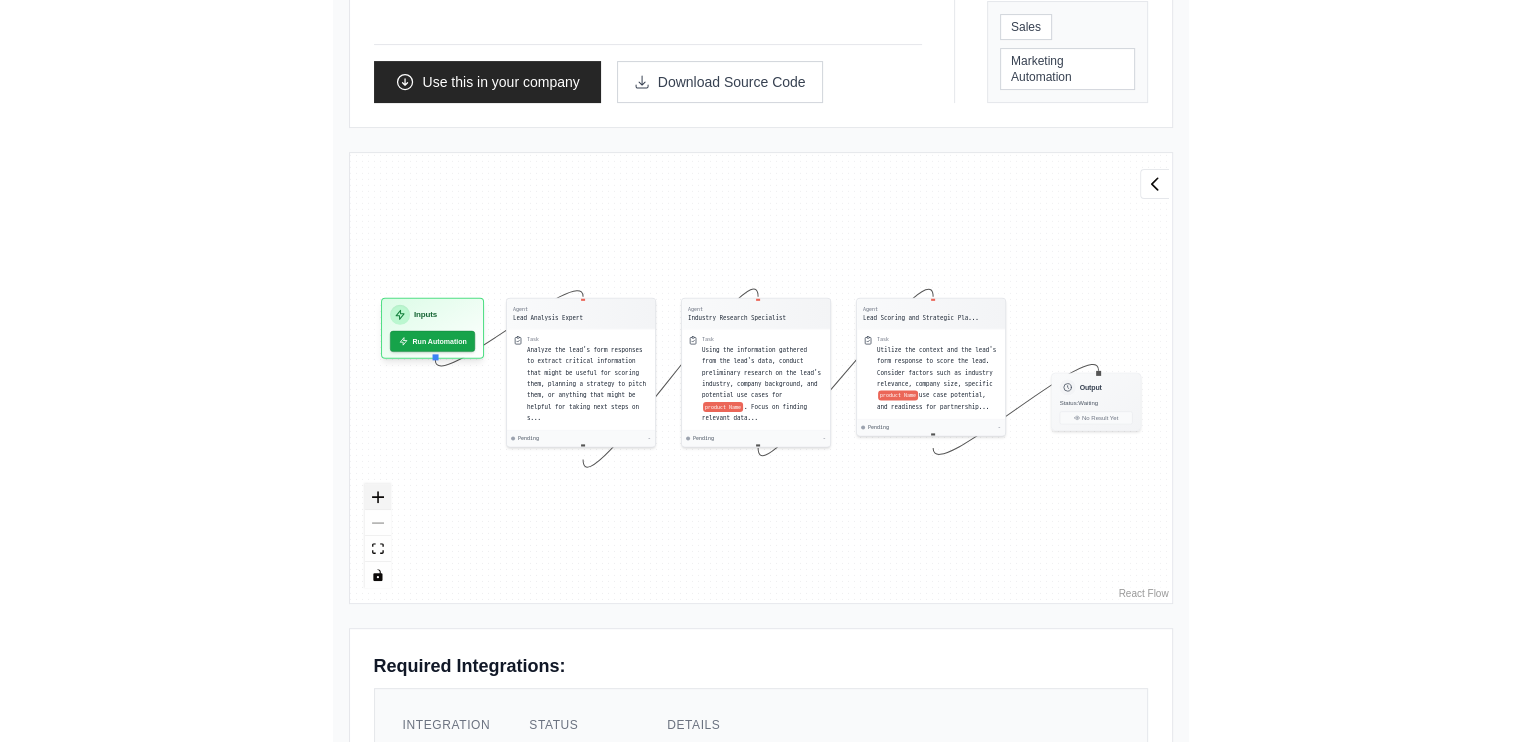 click 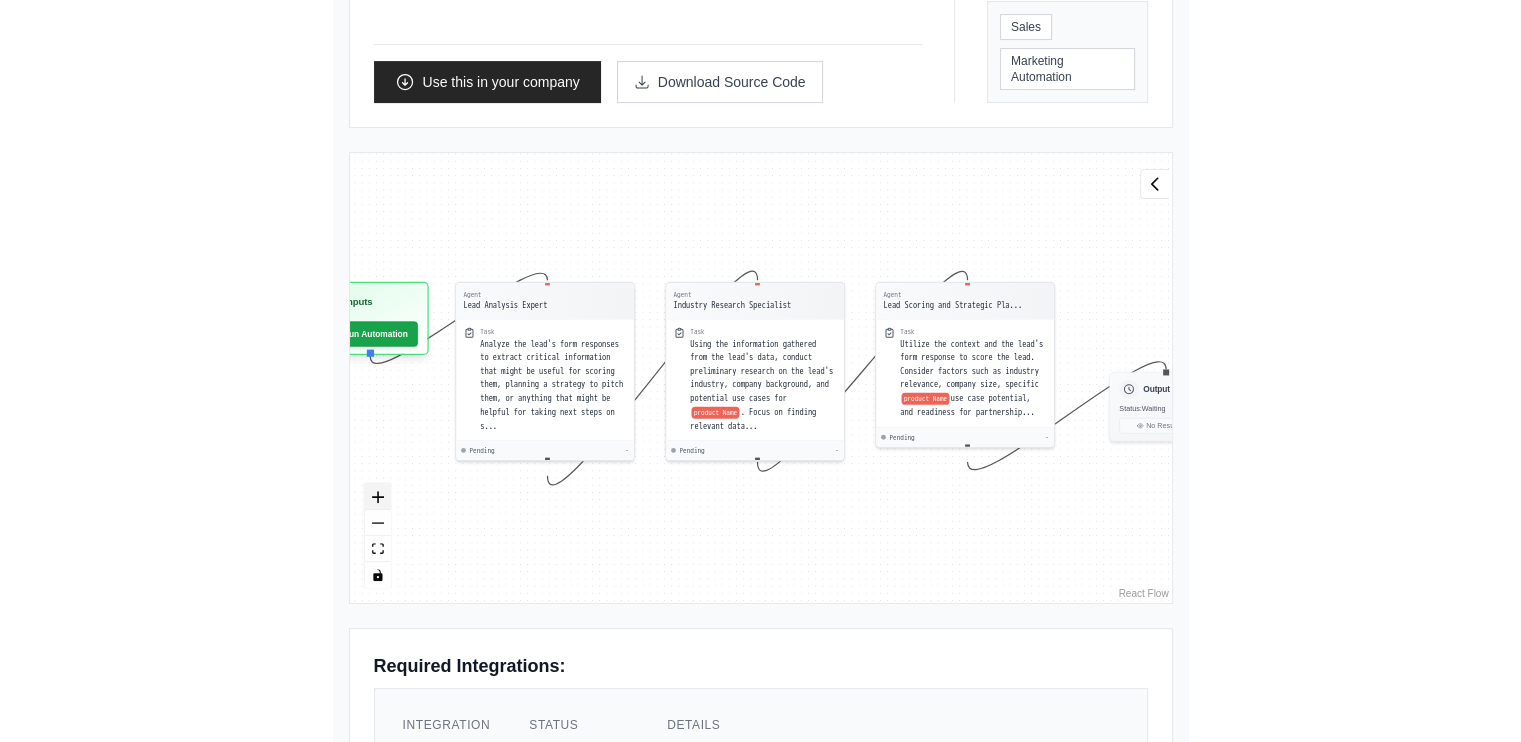 click 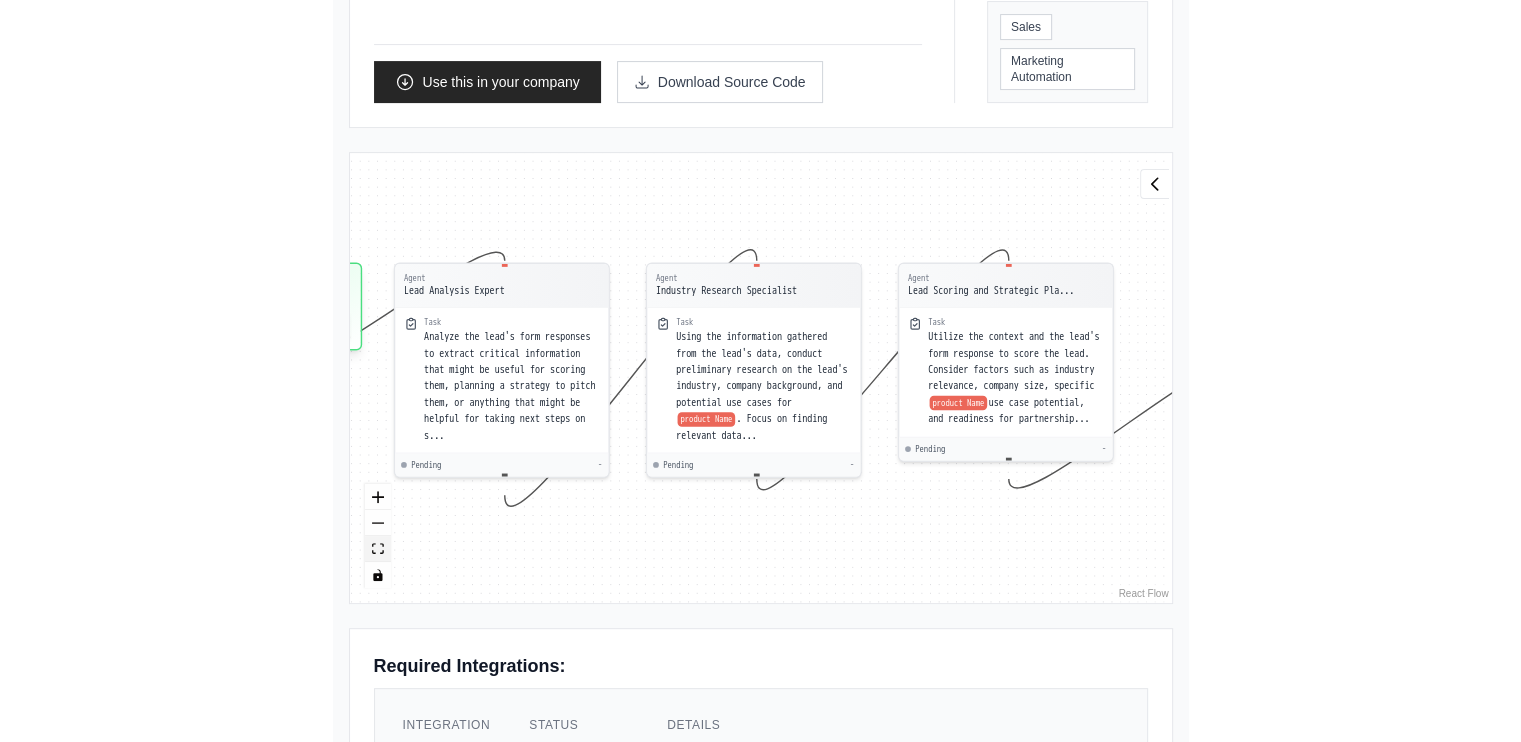 click 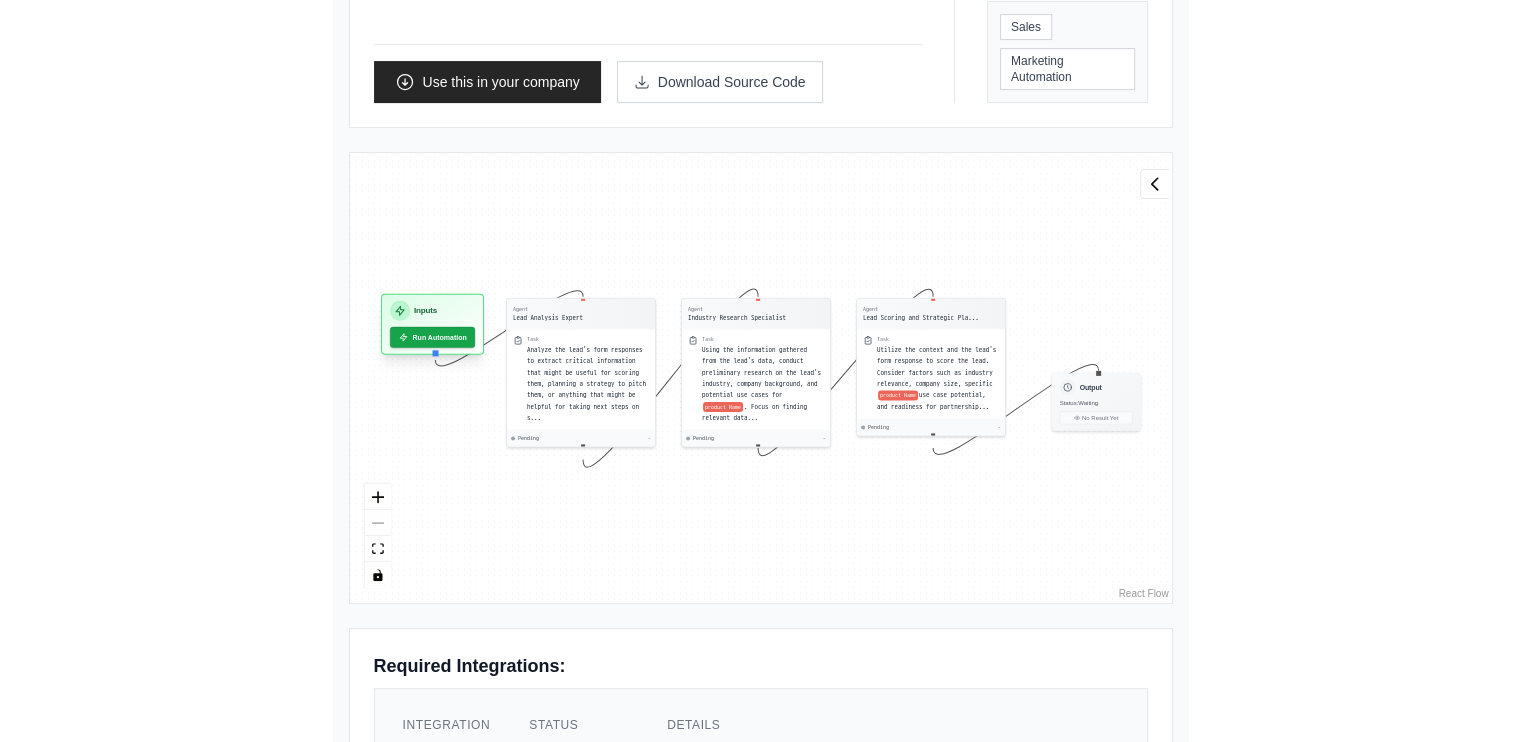 click on "Inputs" at bounding box center [432, 311] 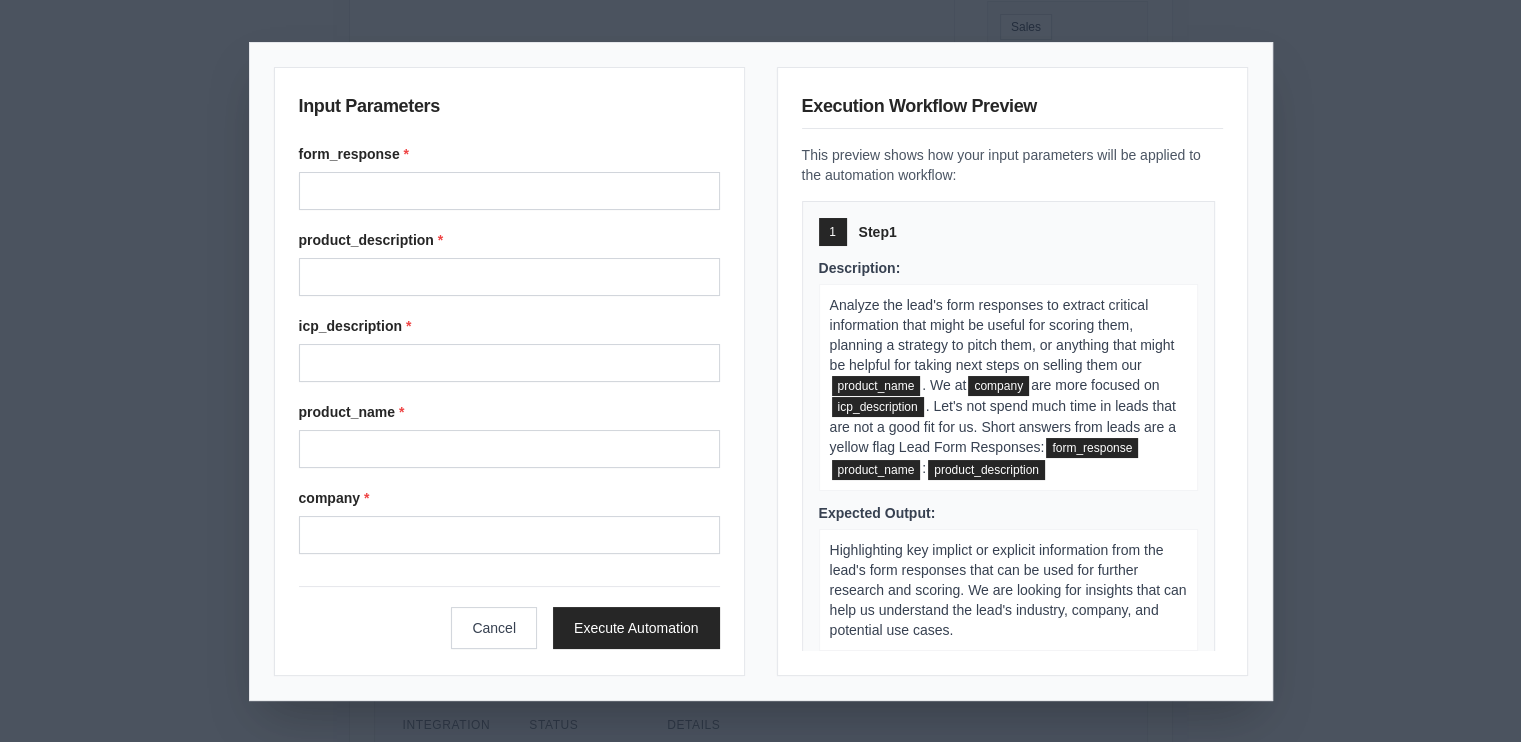 click on "form_response   * product_description   * icp_description   * product_name   * company   *" at bounding box center (509, 349) 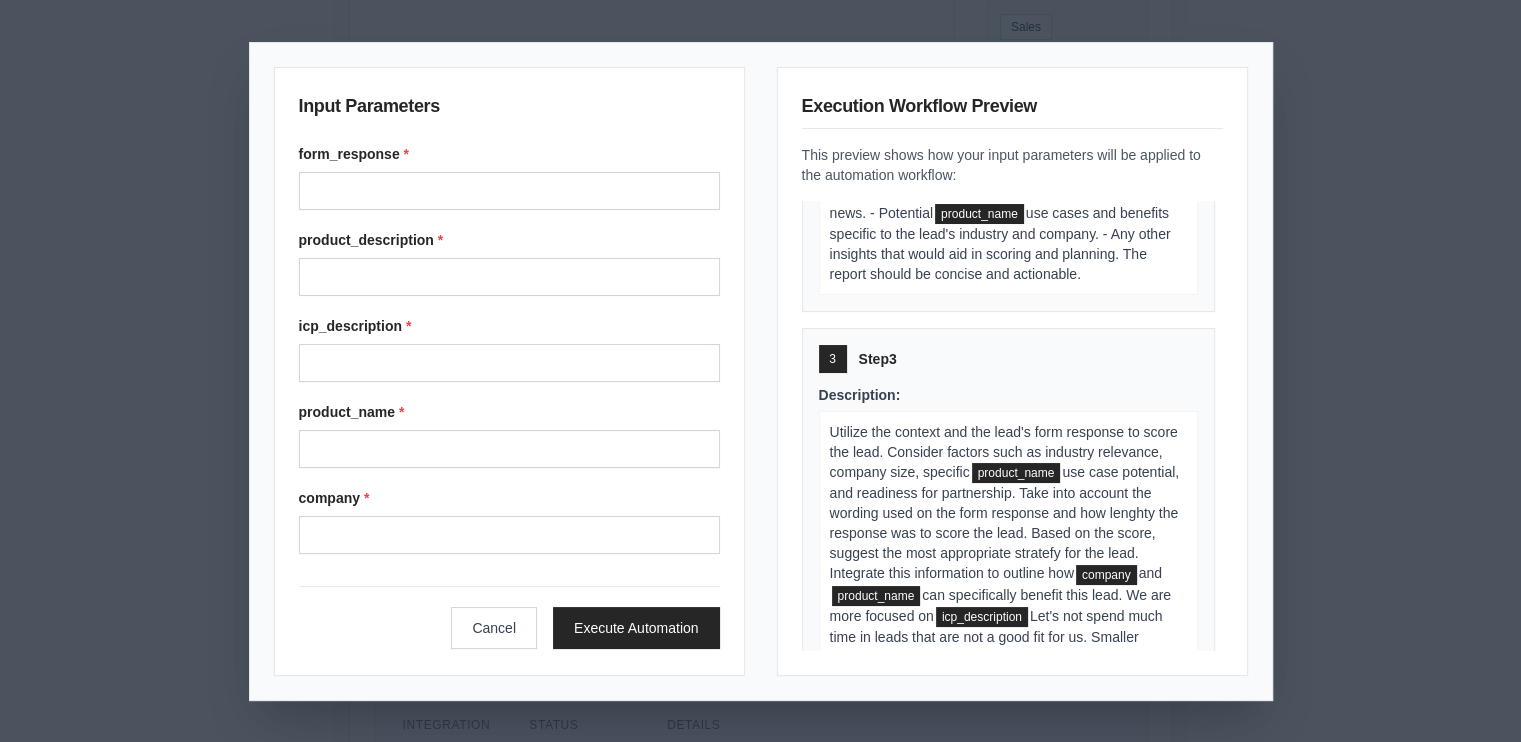 scroll, scrollTop: 1214, scrollLeft: 0, axis: vertical 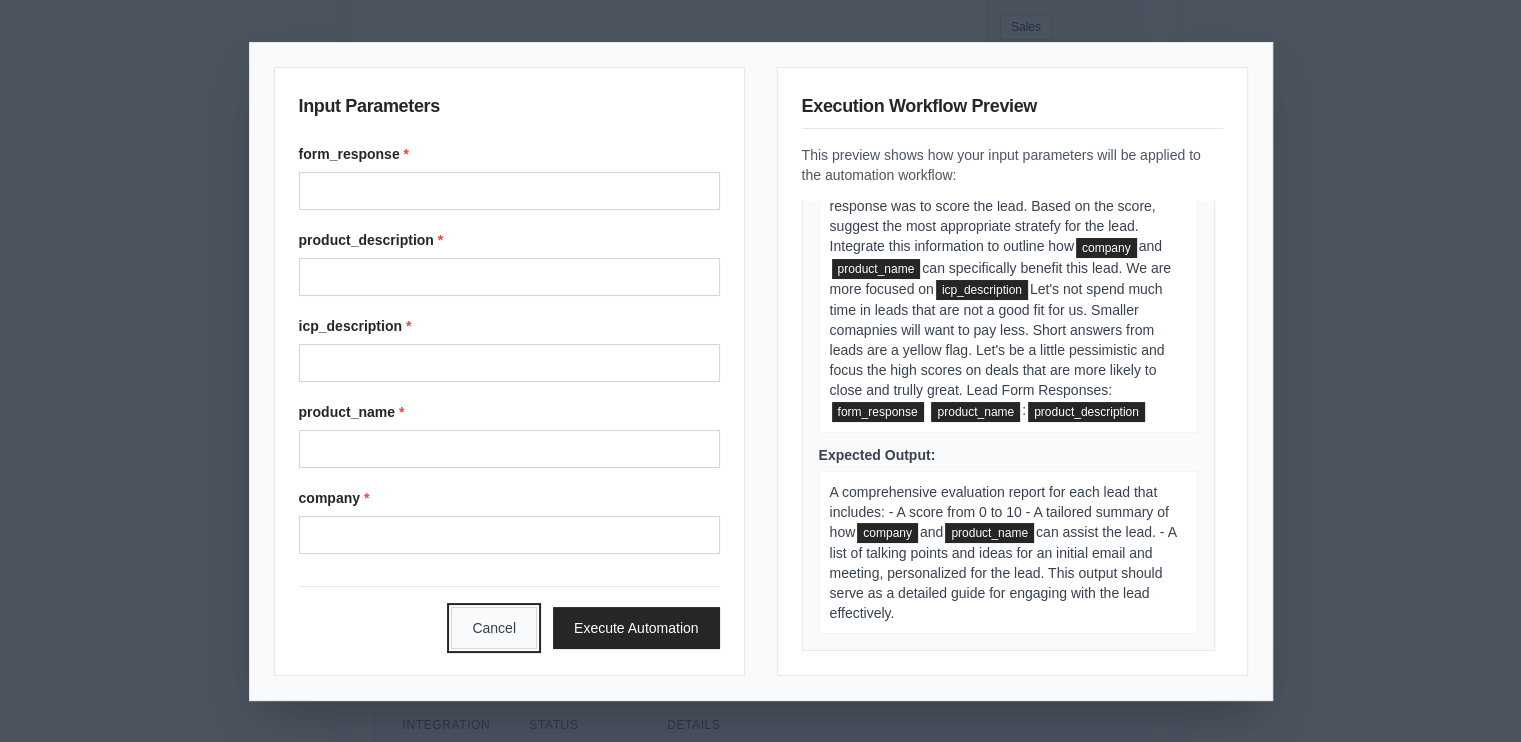 click on "Cancel" at bounding box center (494, 628) 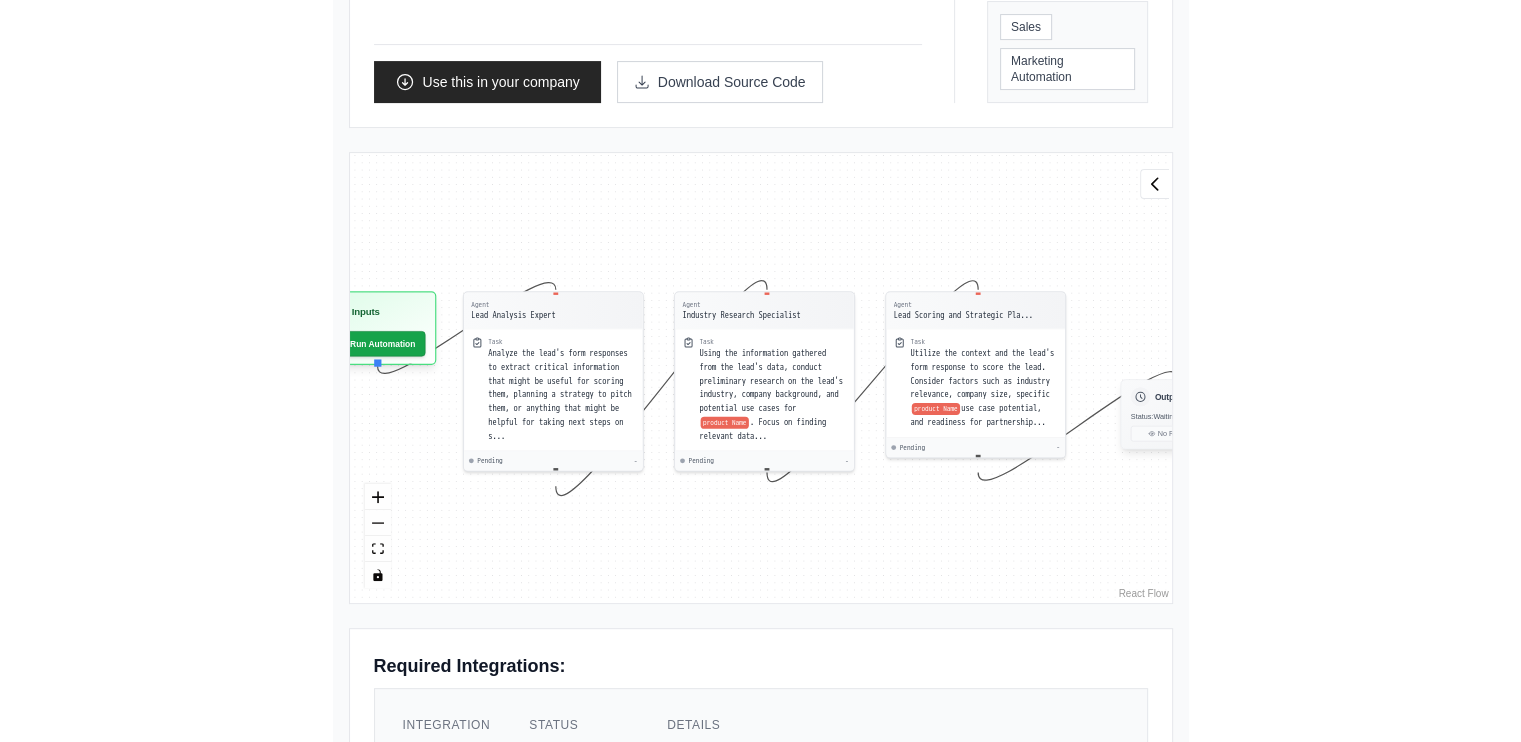 click on "Status:  Waiting" at bounding box center (1153, 416) 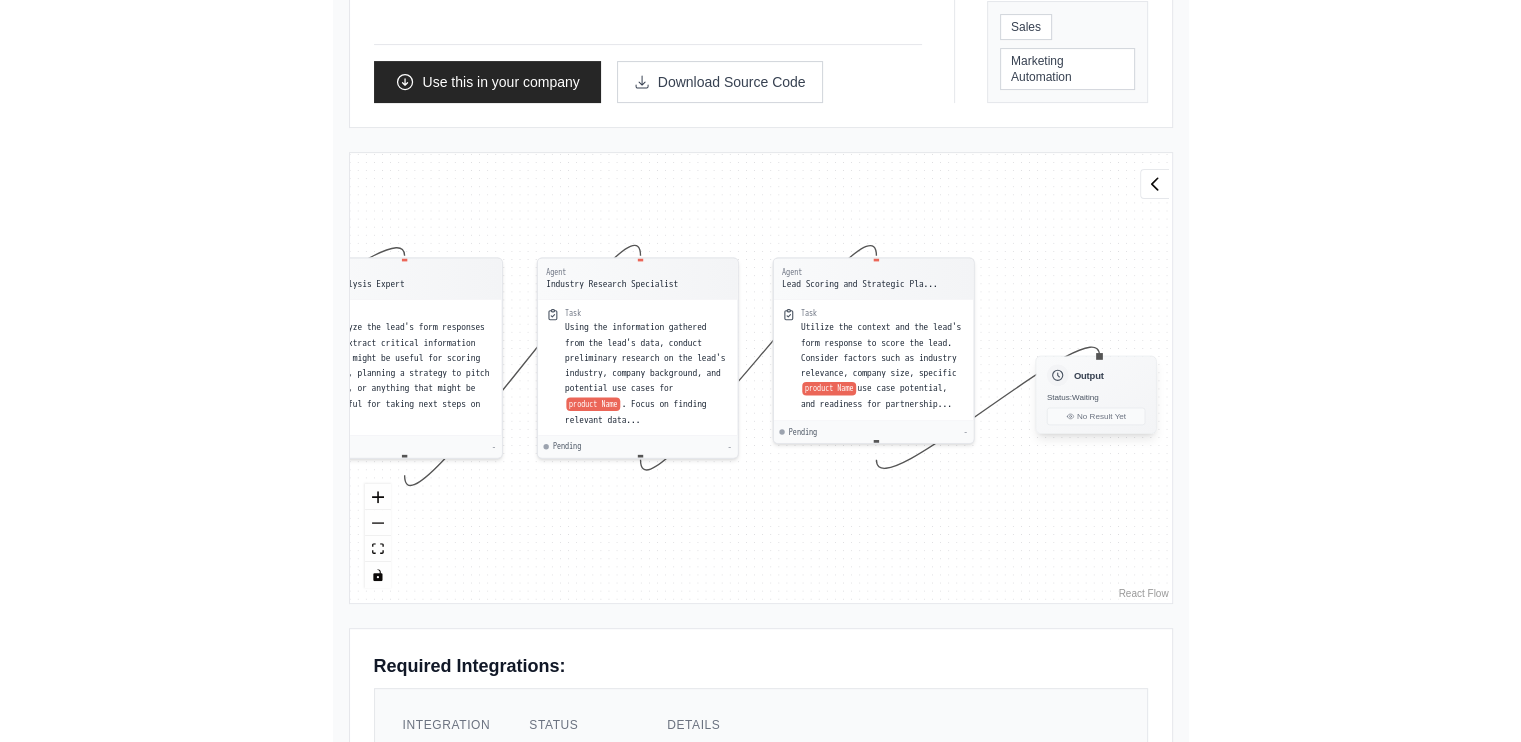 click on "Status:  Waiting" at bounding box center (1095, 396) 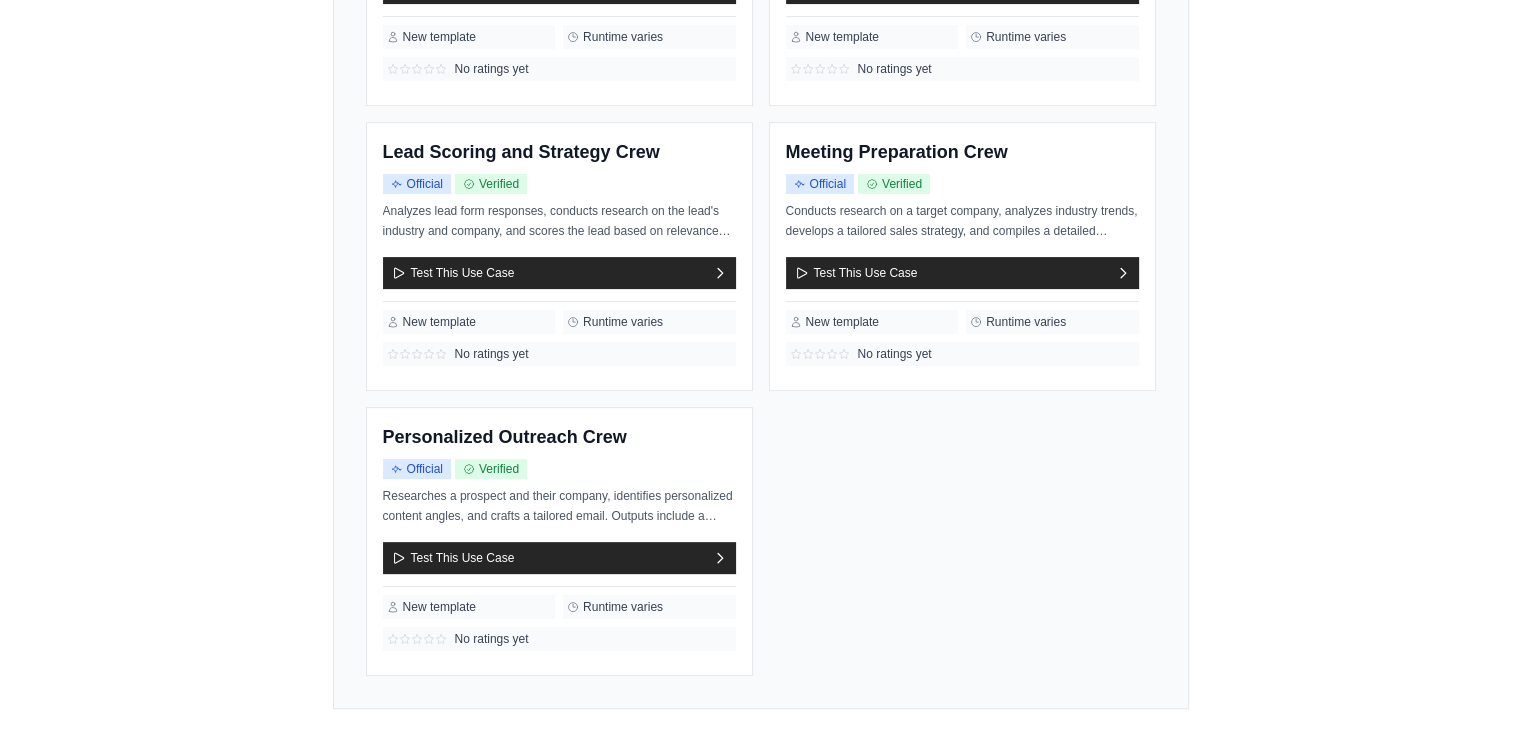 scroll, scrollTop: 594, scrollLeft: 0, axis: vertical 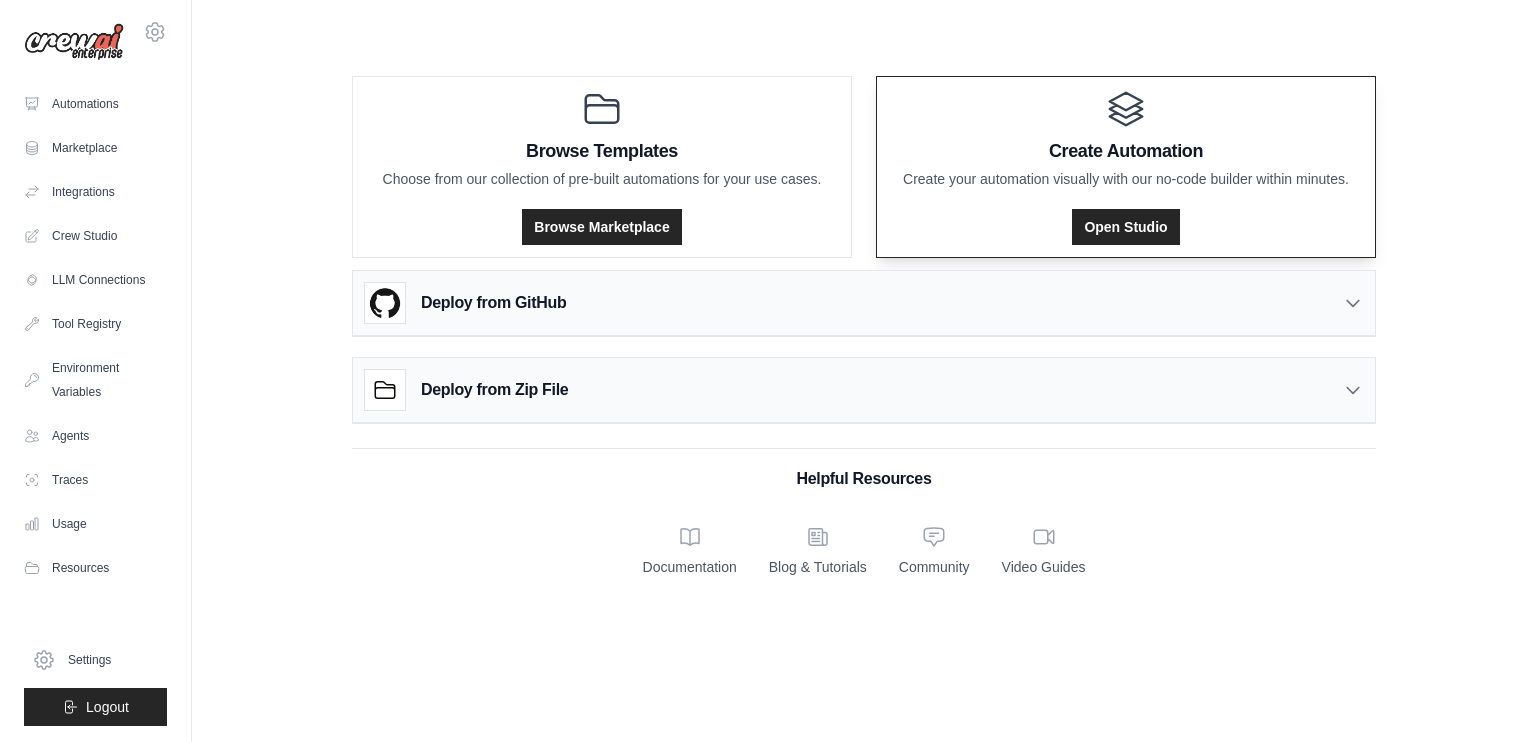 click on "Create Automation
Create your automation visually with our no-code builder within
minutes.
Open Studio" at bounding box center [1126, 167] 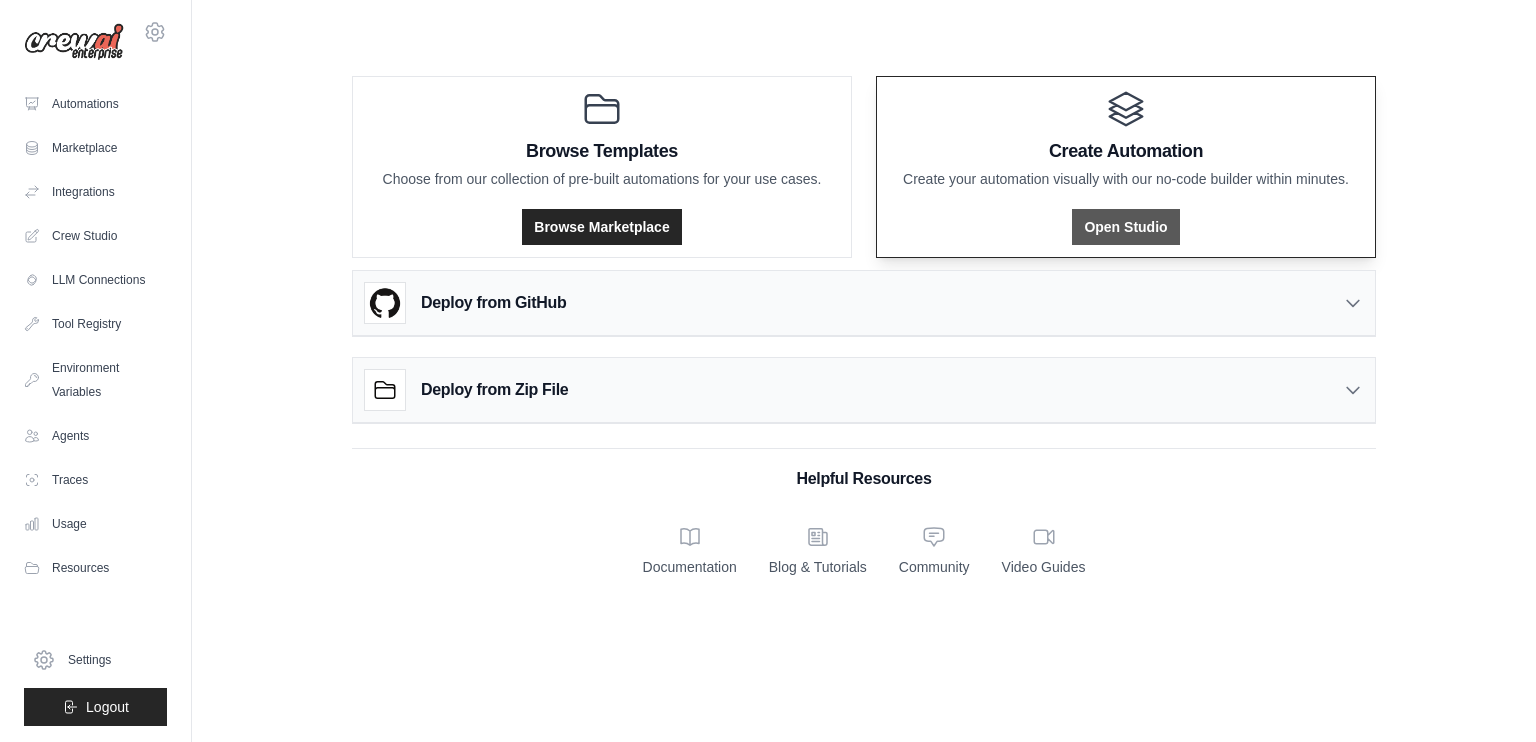 click on "Open Studio" at bounding box center [1125, 227] 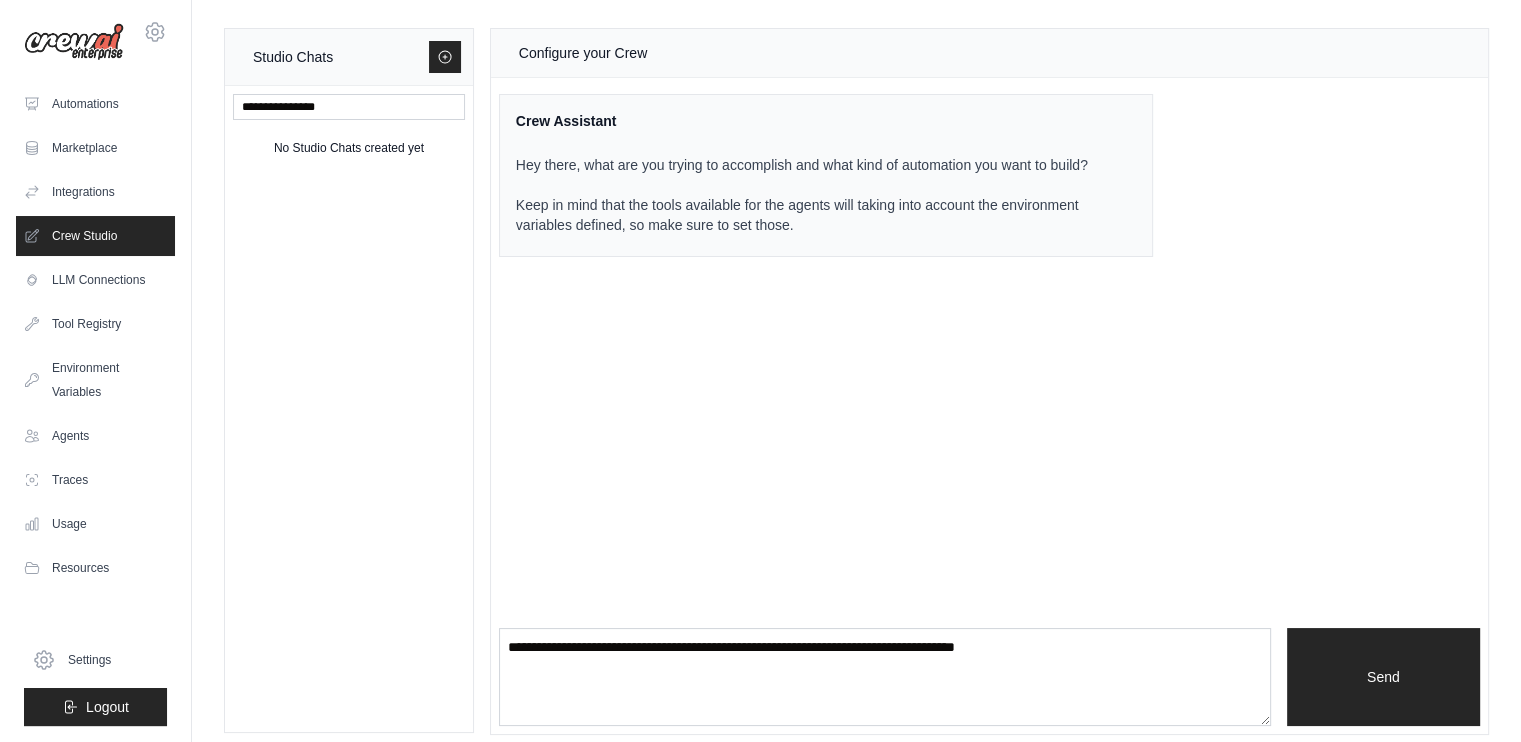 scroll, scrollTop: 7, scrollLeft: 0, axis: vertical 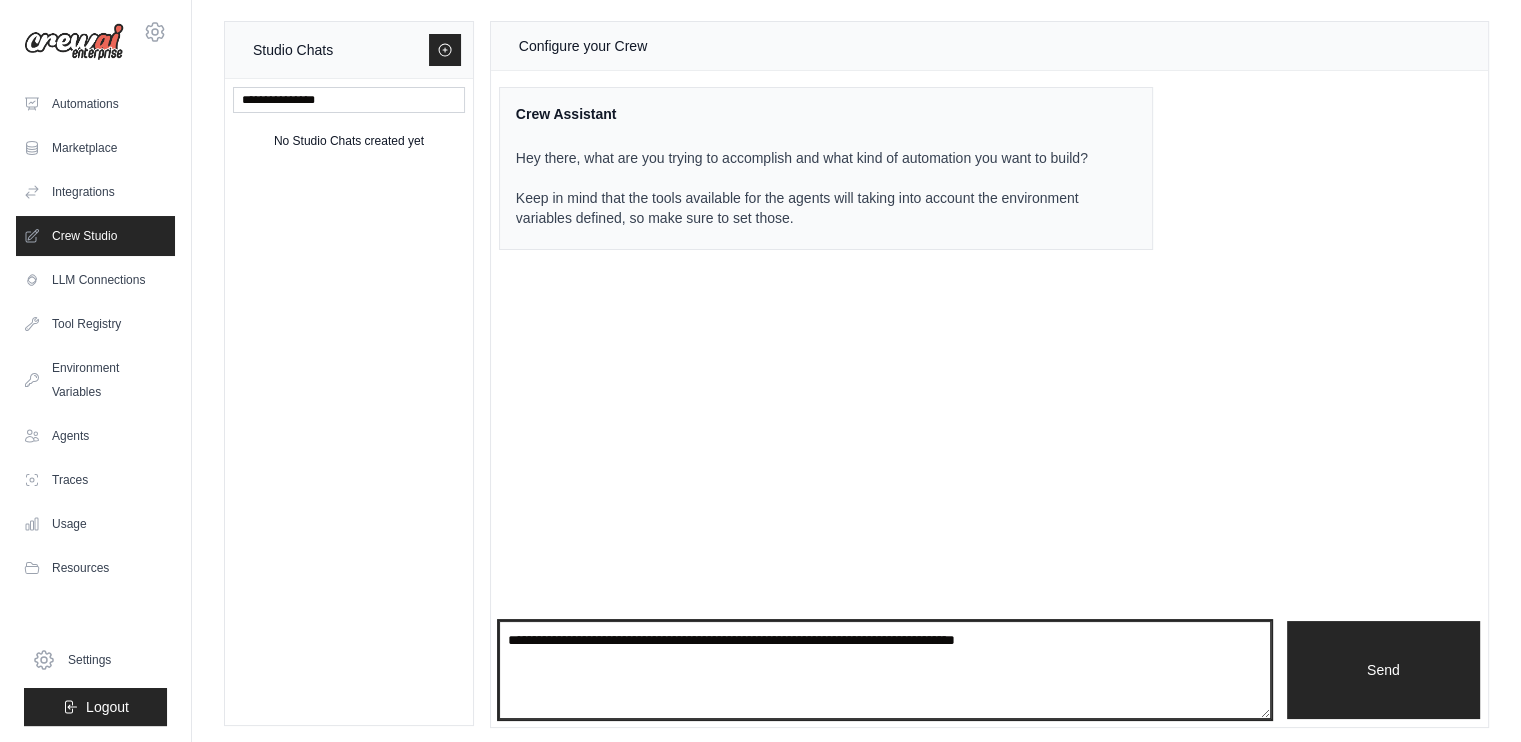 click at bounding box center (885, 670) 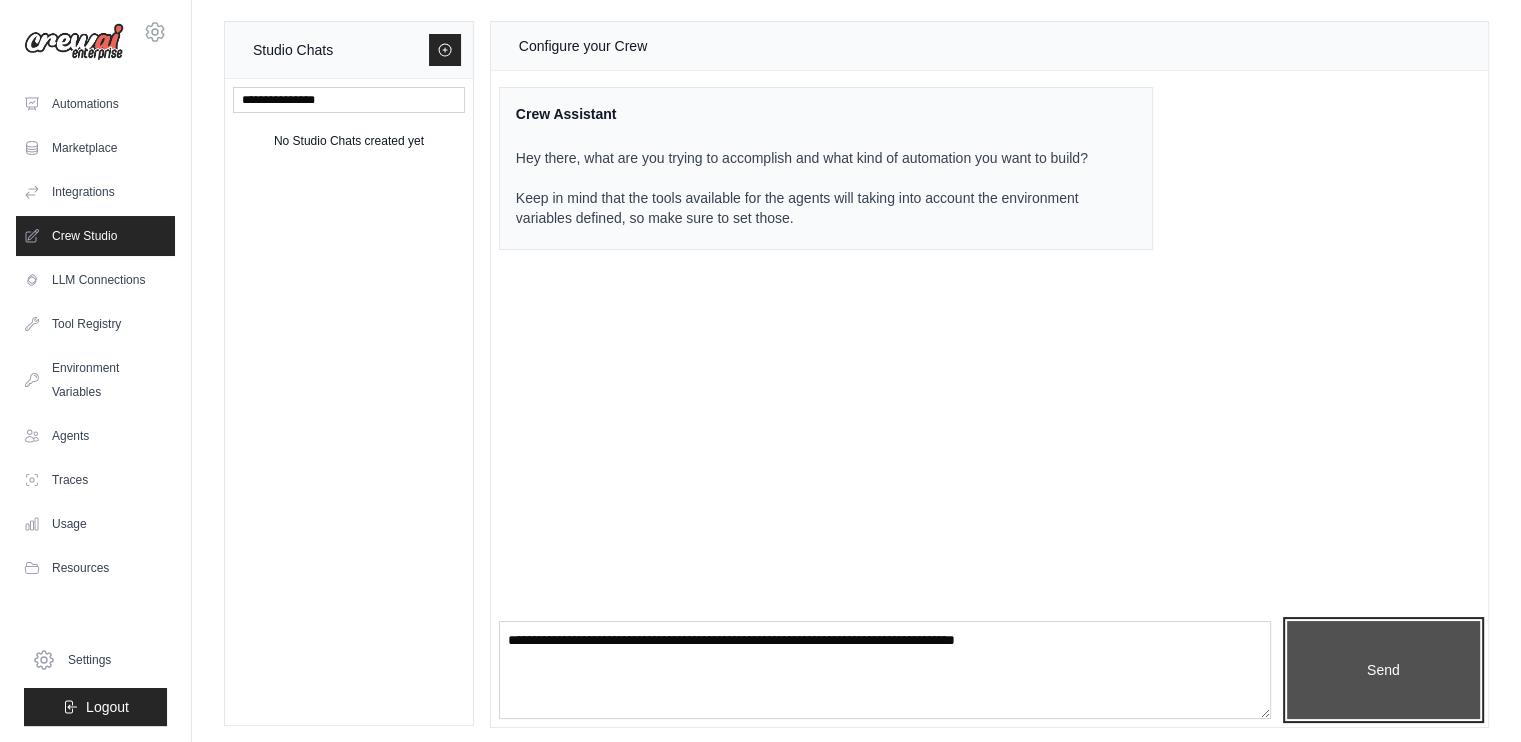 click on "Send" at bounding box center [1383, 670] 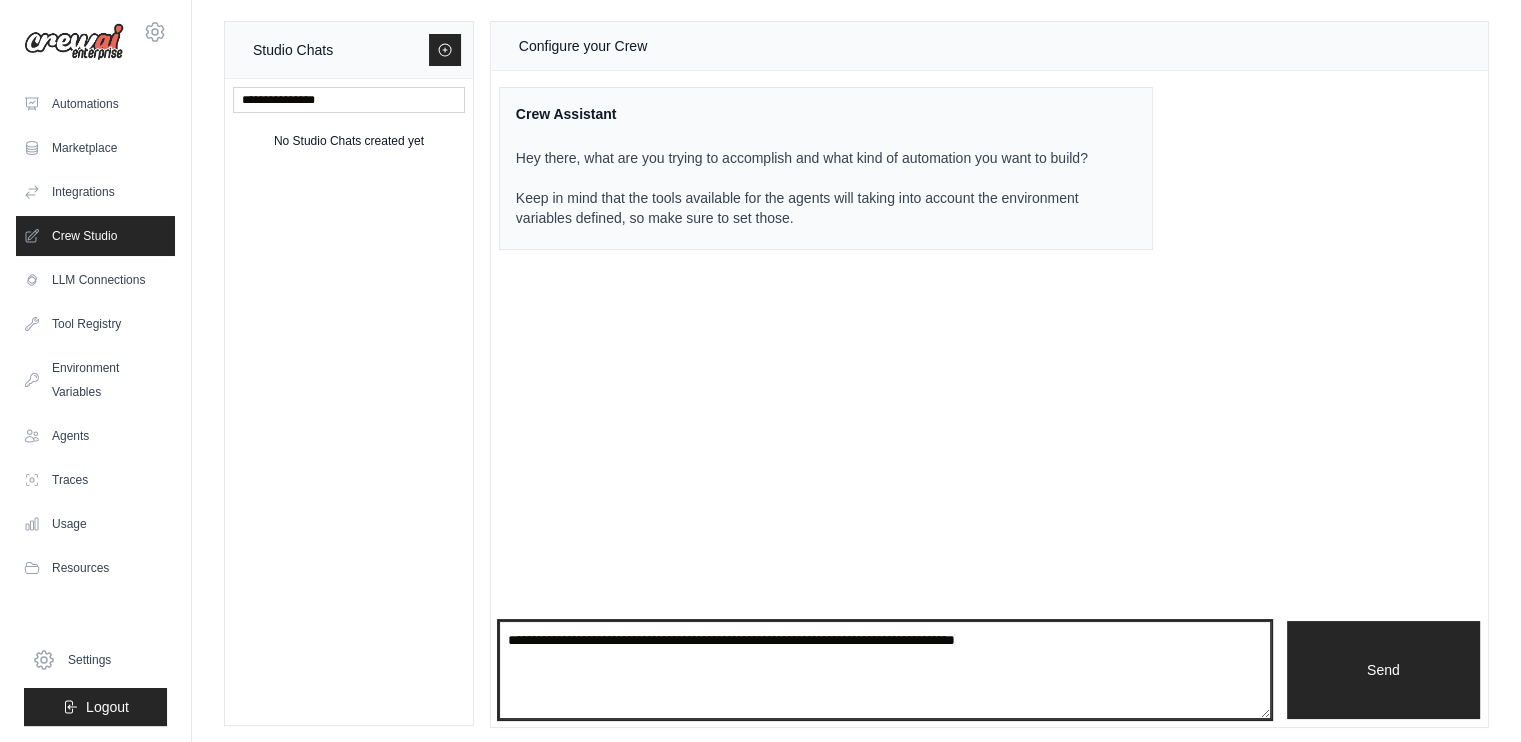 click at bounding box center [885, 670] 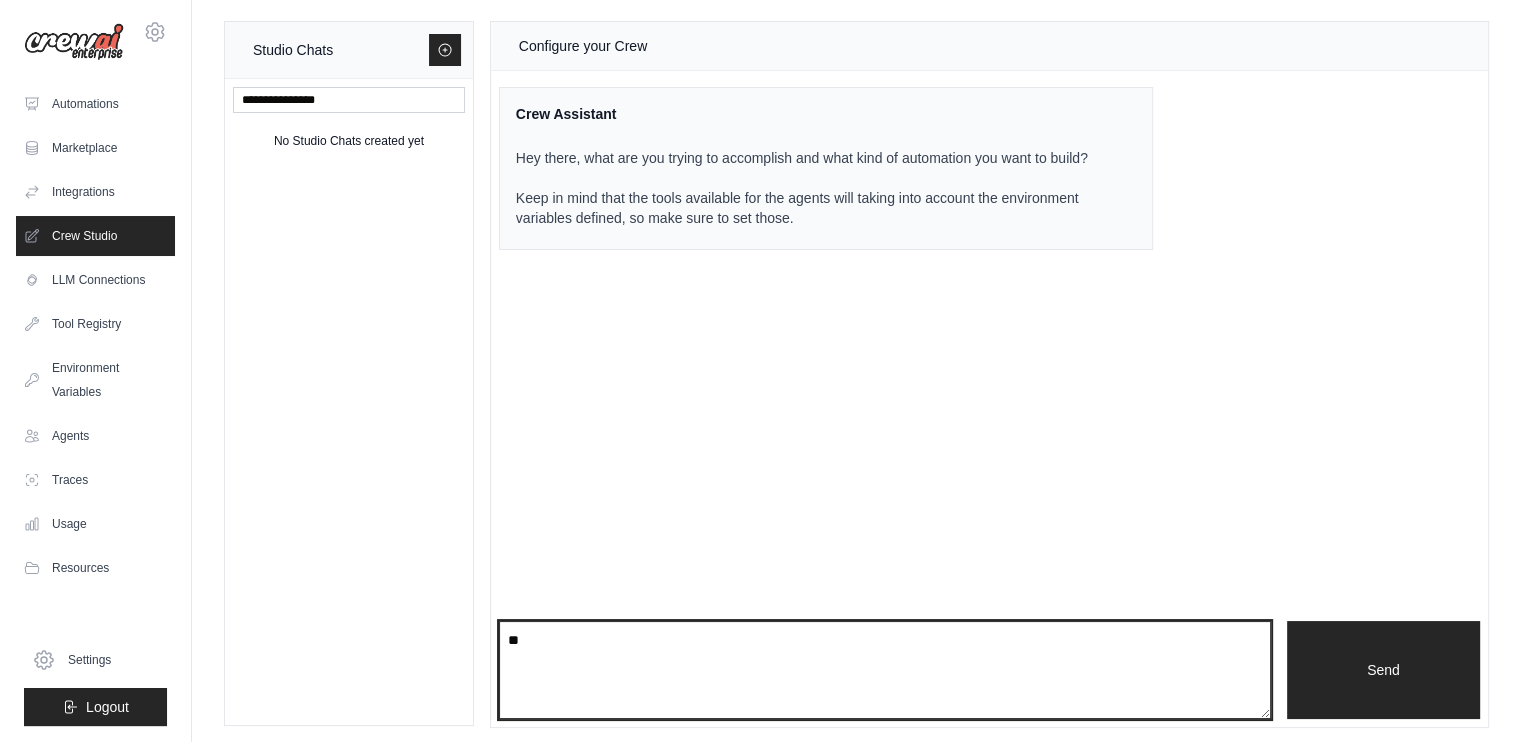 type on "*" 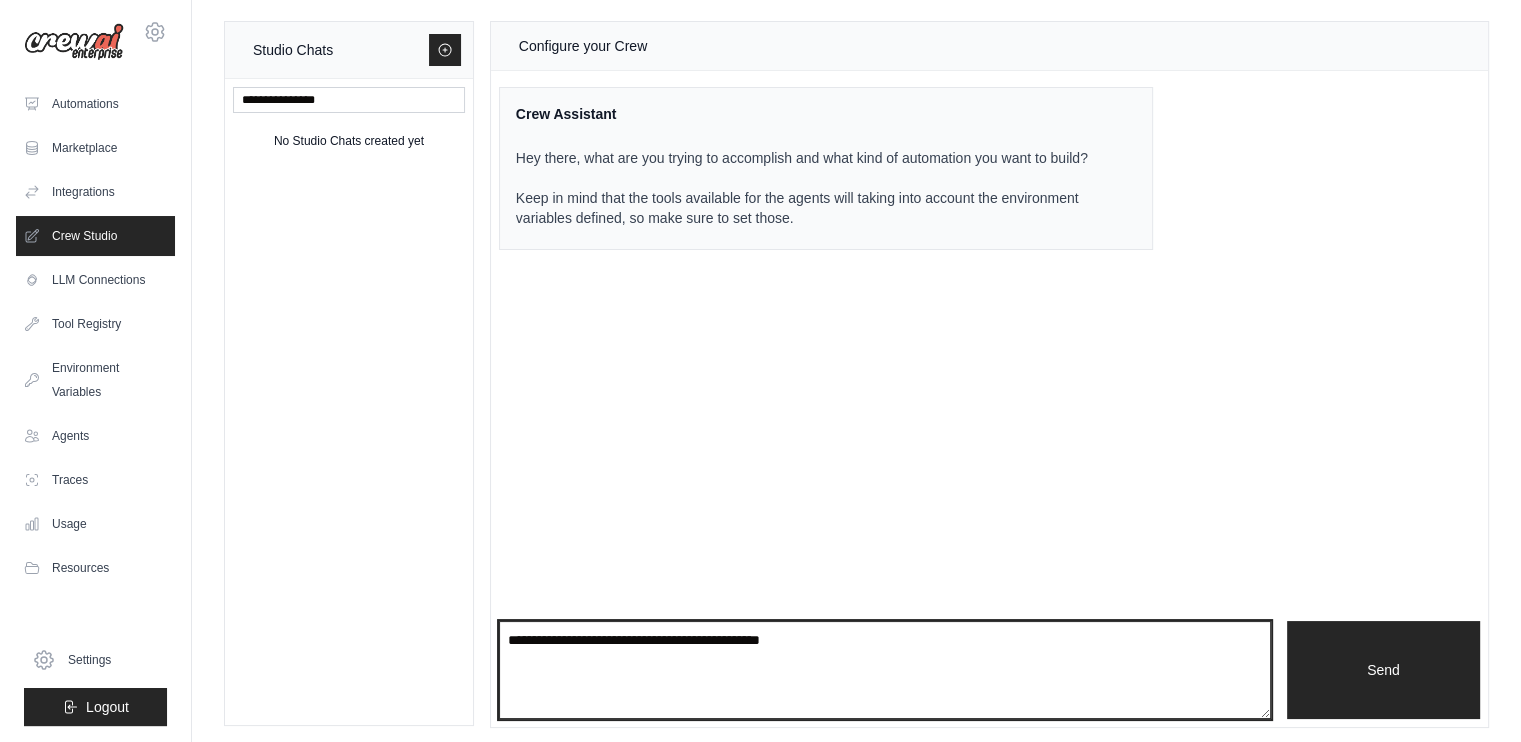 type on "**********" 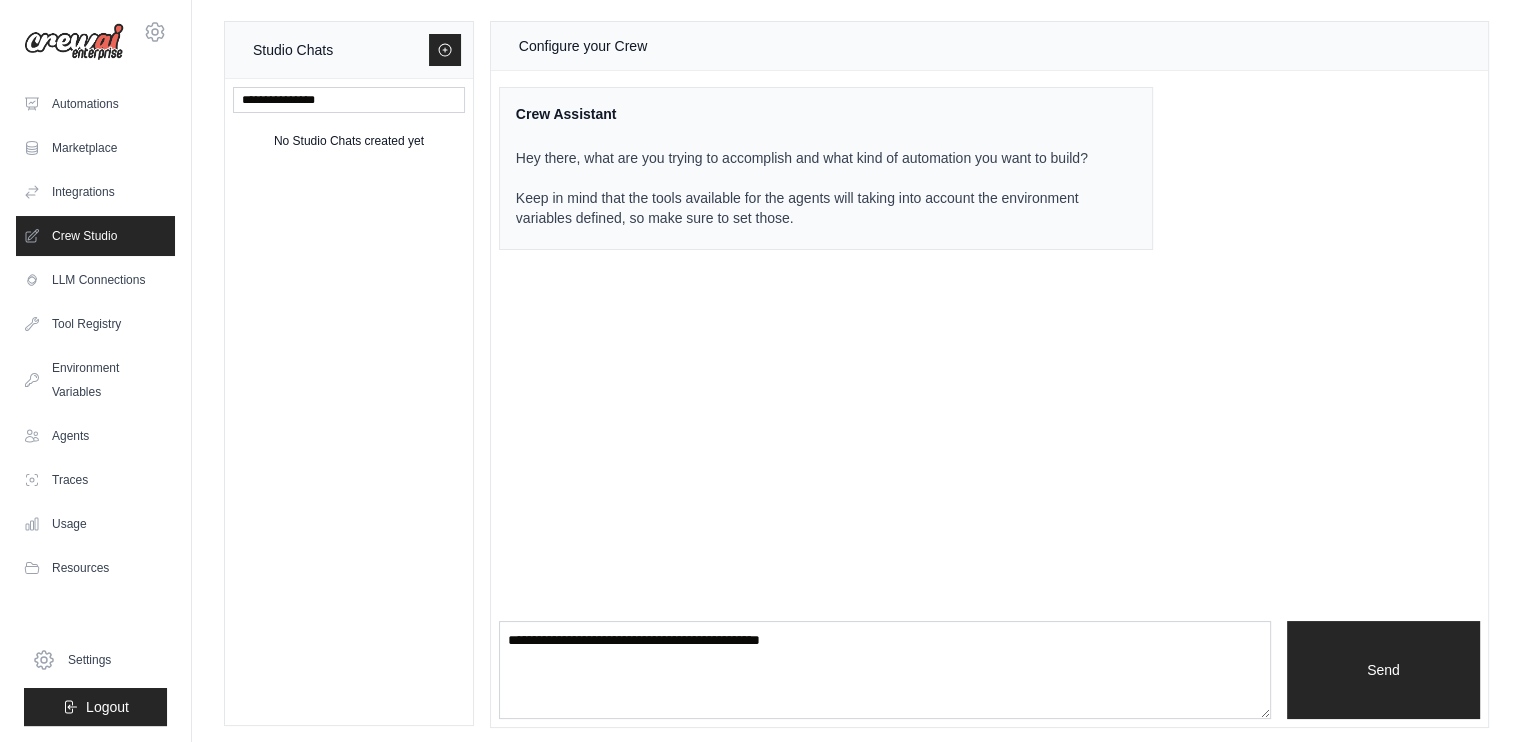 type 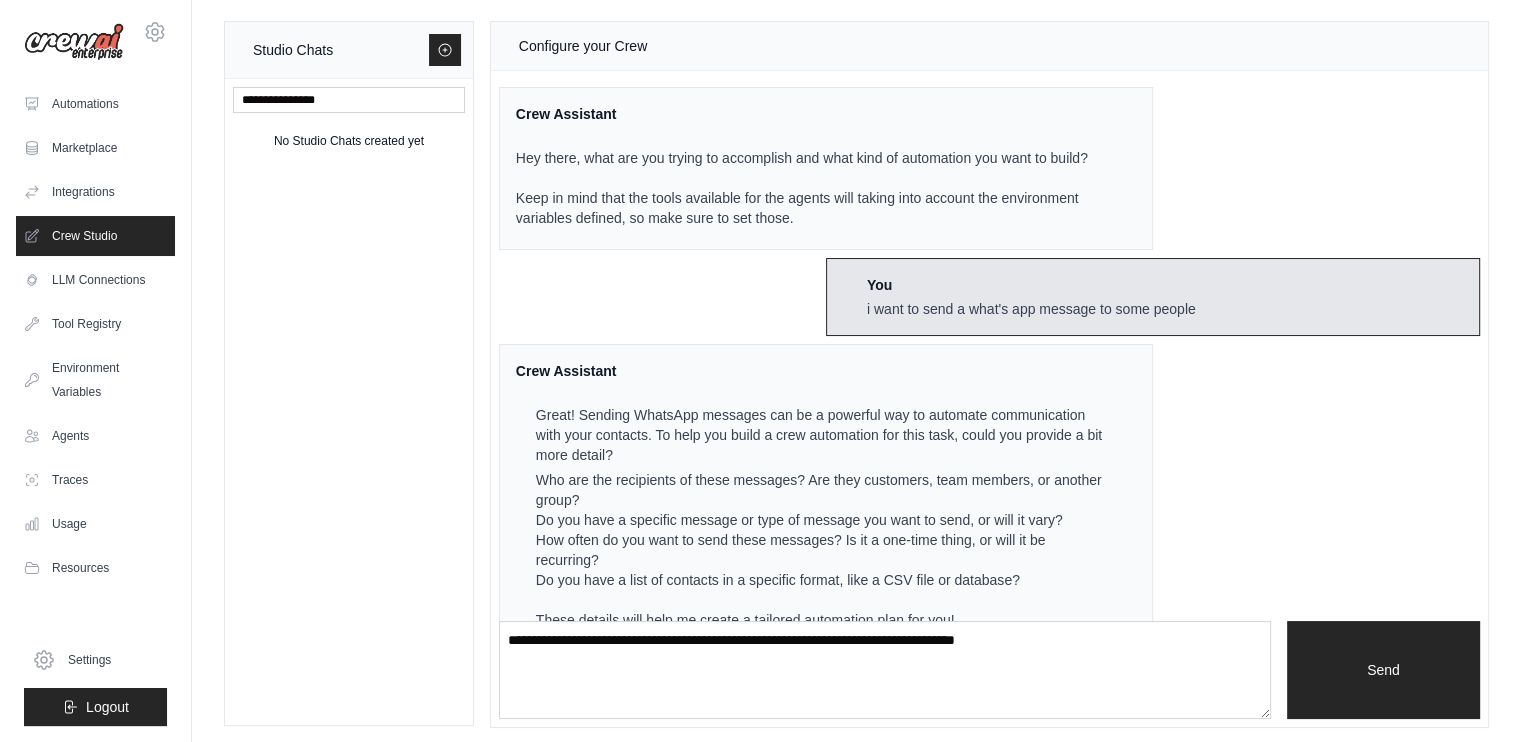 scroll, scrollTop: 44, scrollLeft: 0, axis: vertical 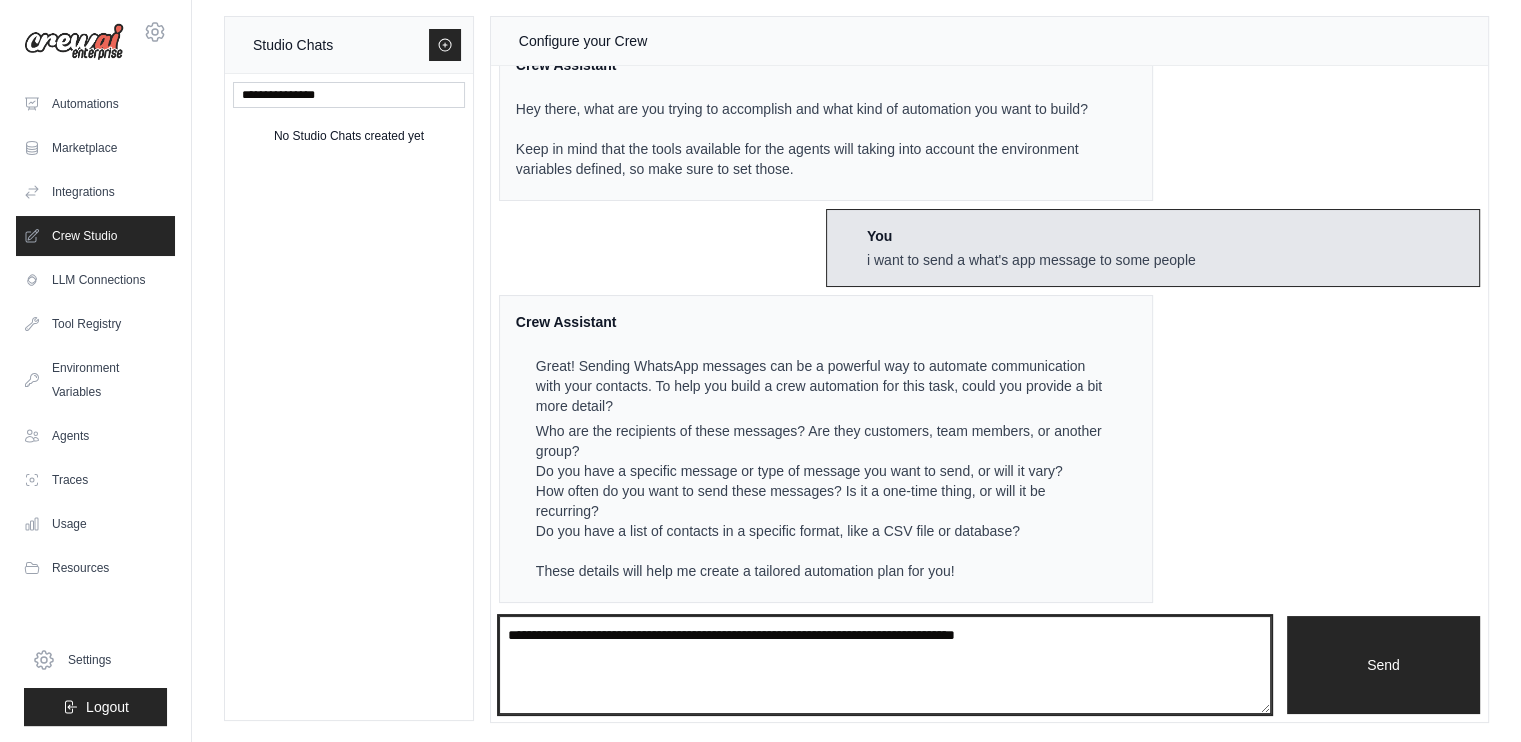 click at bounding box center (885, 665) 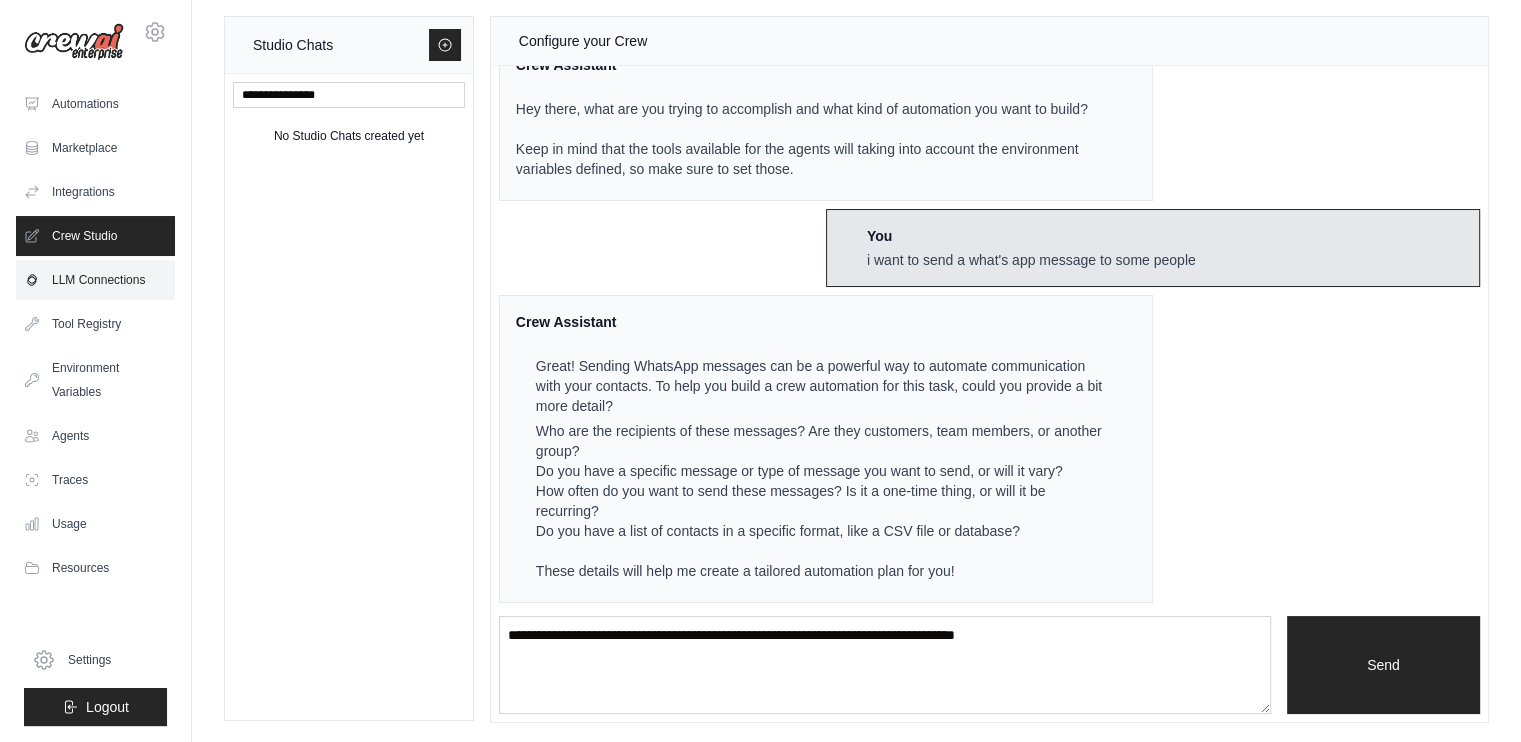 click on "LLM Connections" at bounding box center (95, 280) 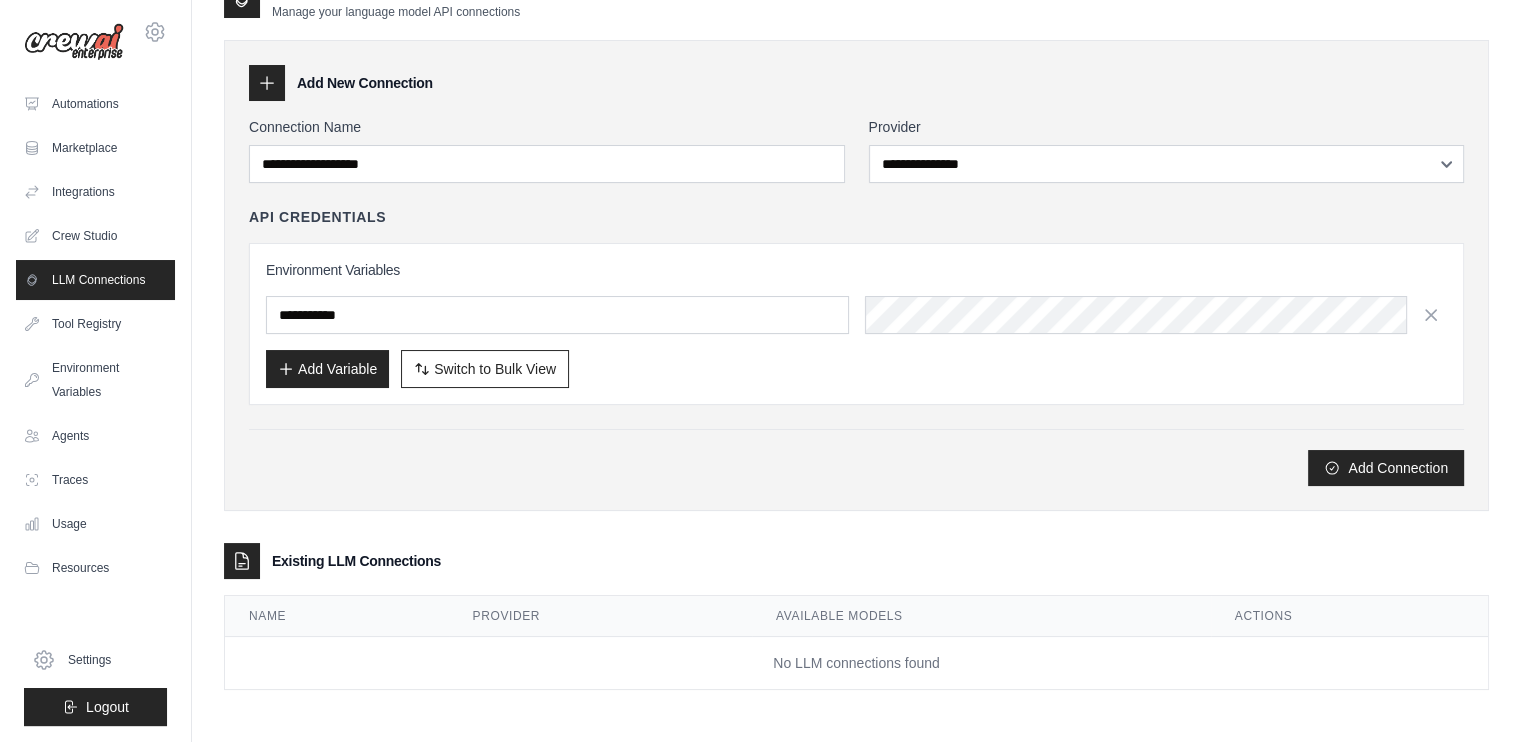 scroll, scrollTop: 0, scrollLeft: 0, axis: both 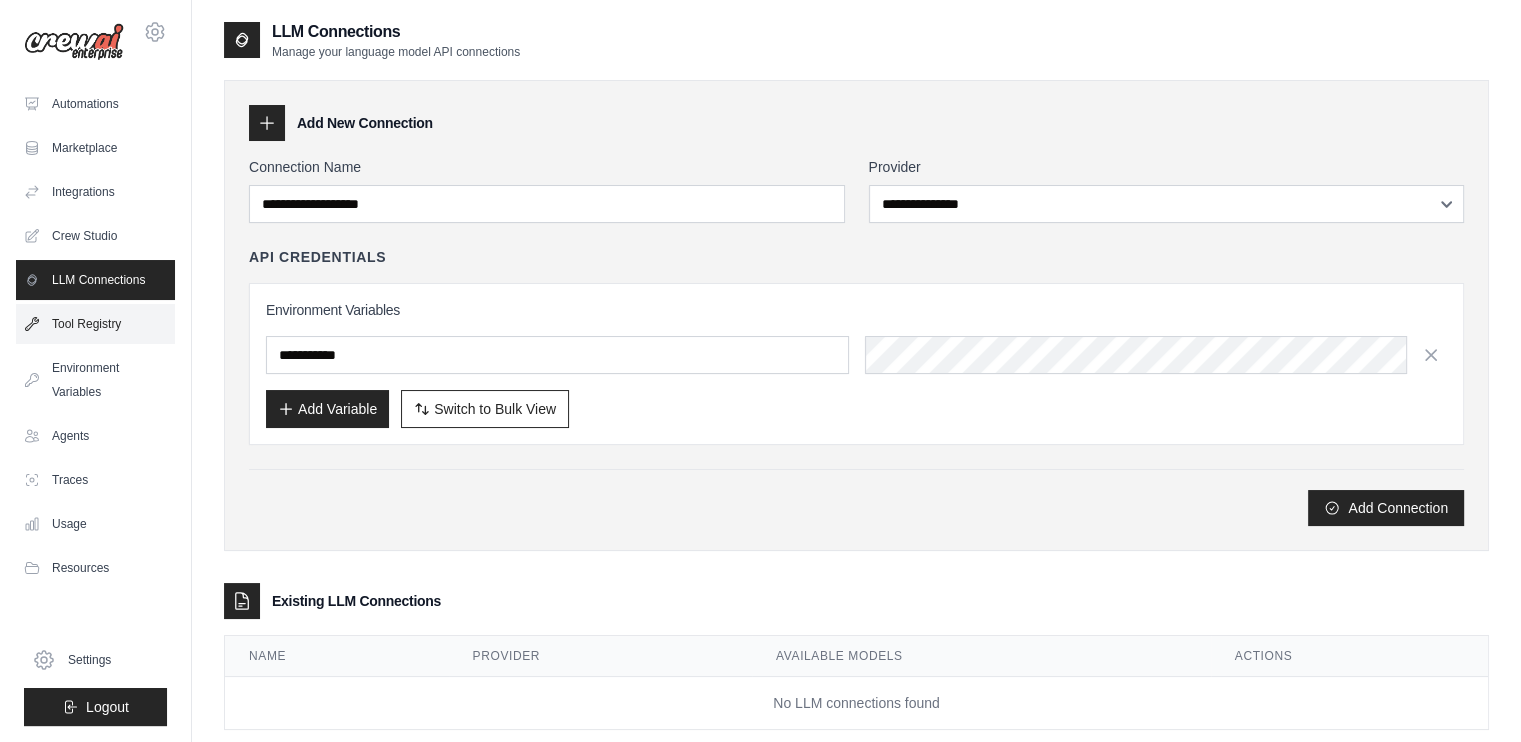 click on "Tool Registry" at bounding box center (95, 324) 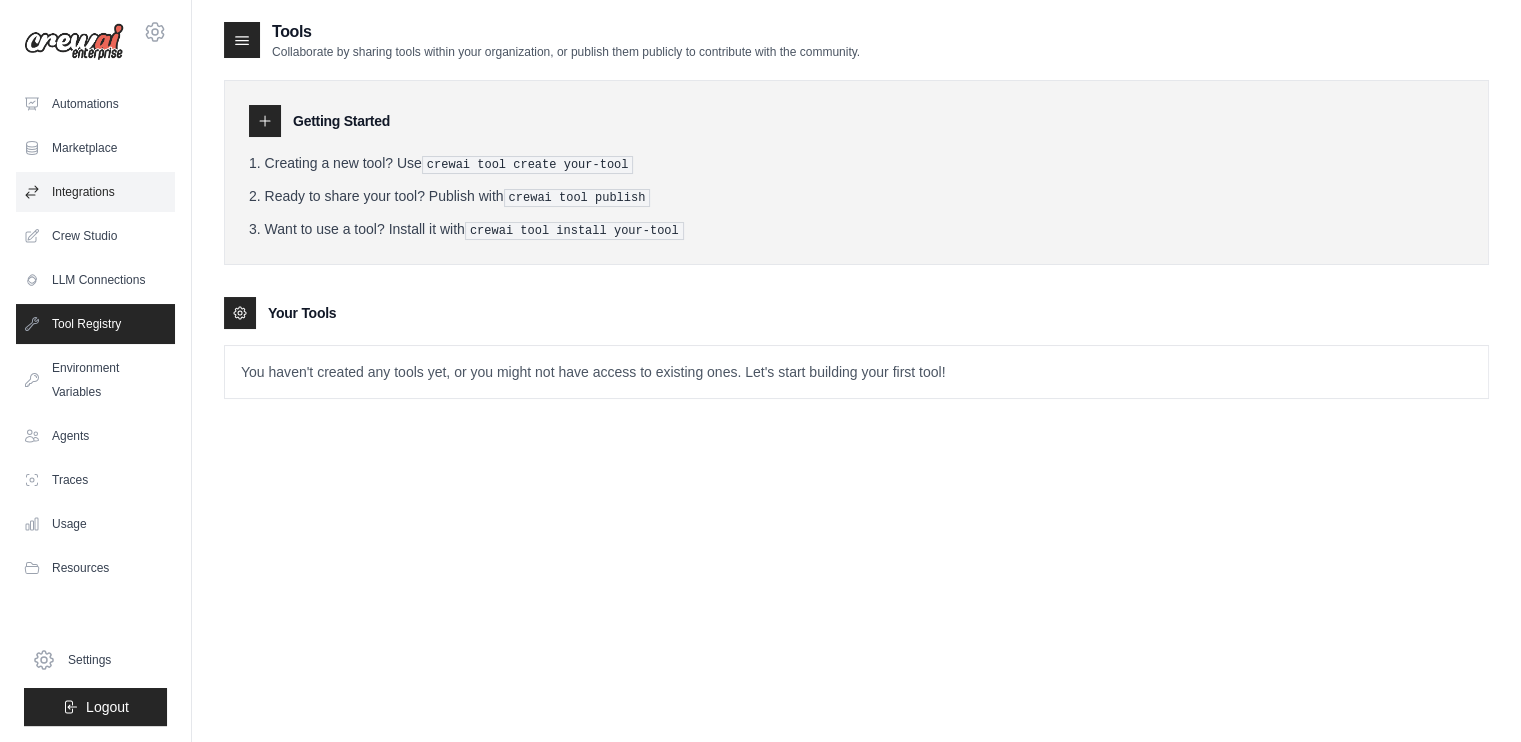 click on "Integrations" at bounding box center [95, 192] 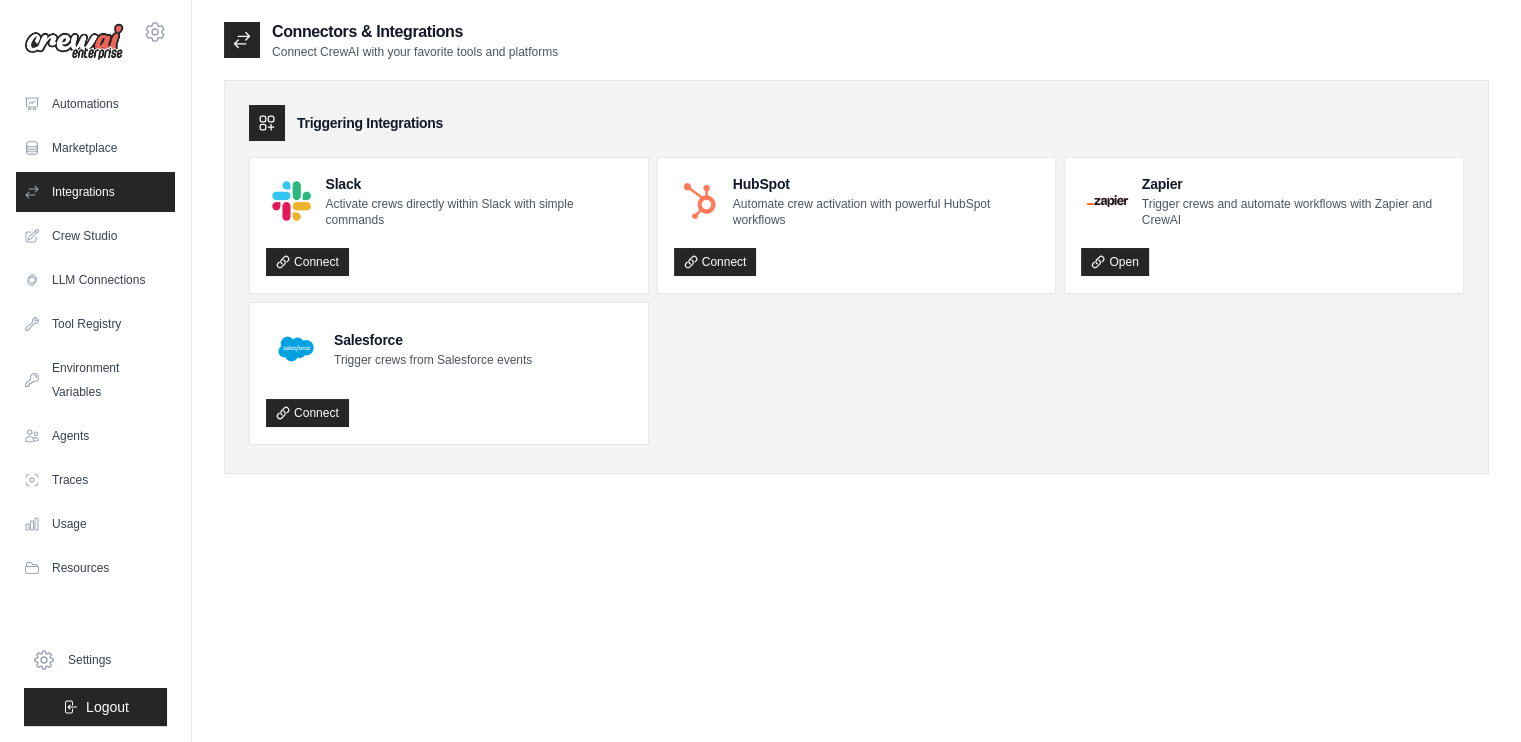 click on "Automations" at bounding box center (95, 104) 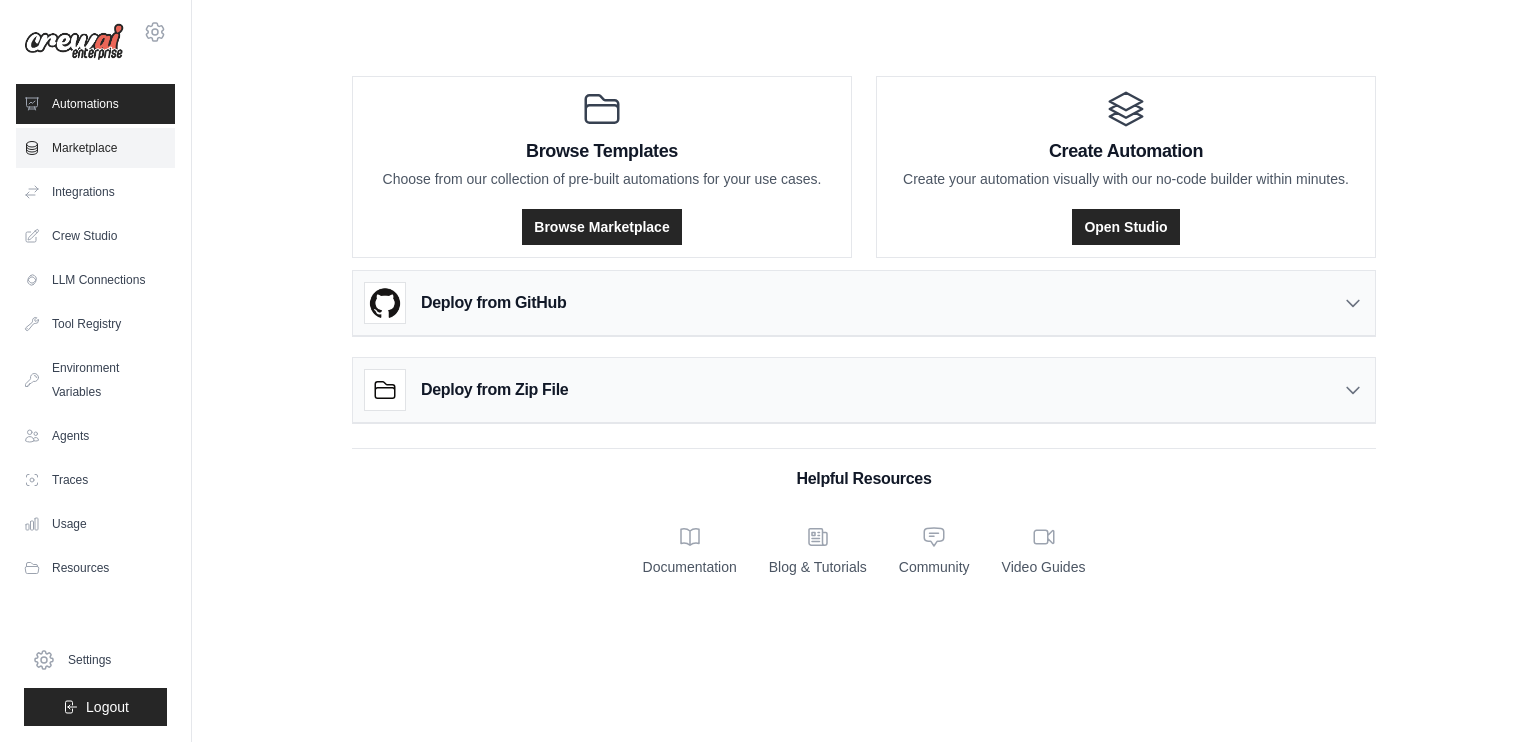 click on "Marketplace" at bounding box center (95, 148) 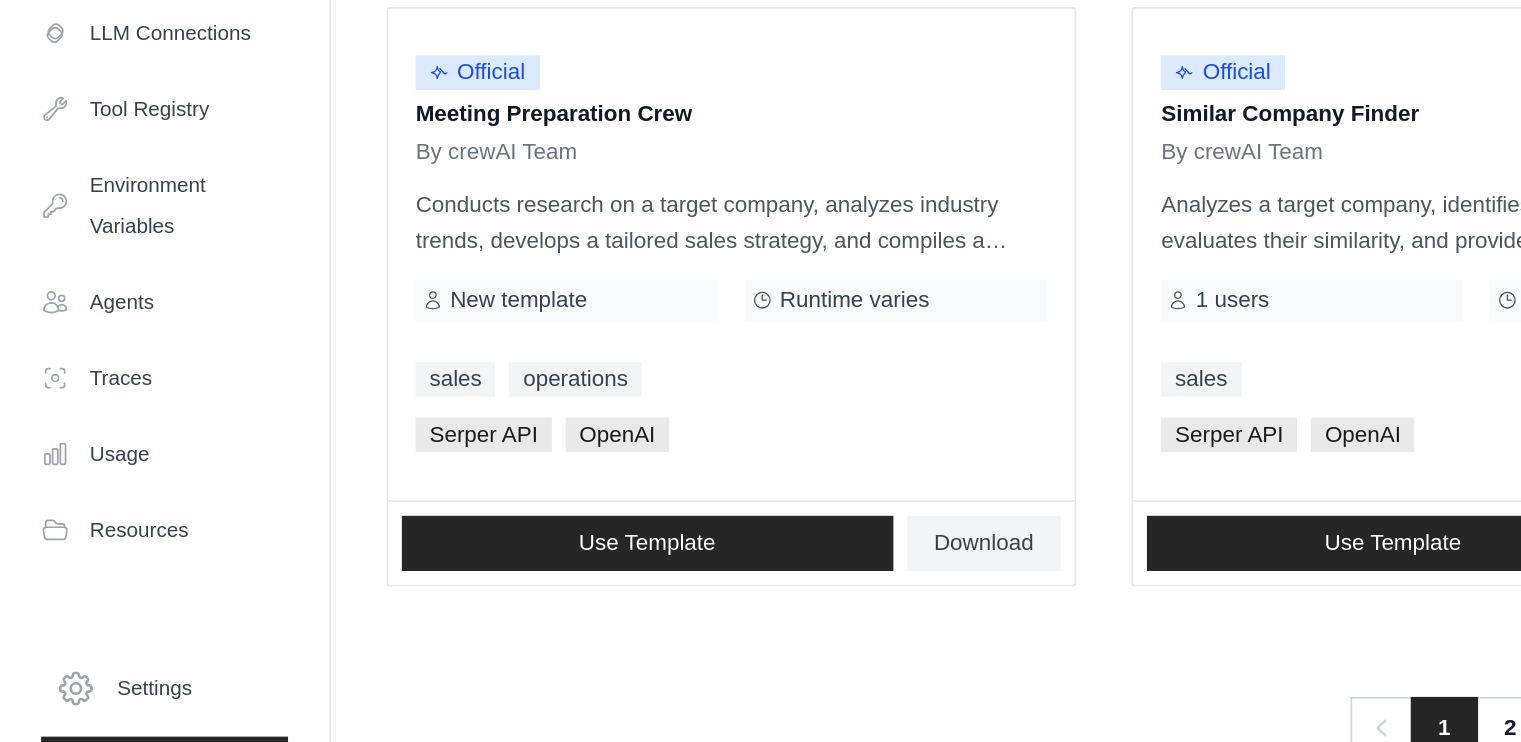 scroll, scrollTop: 1108, scrollLeft: 0, axis: vertical 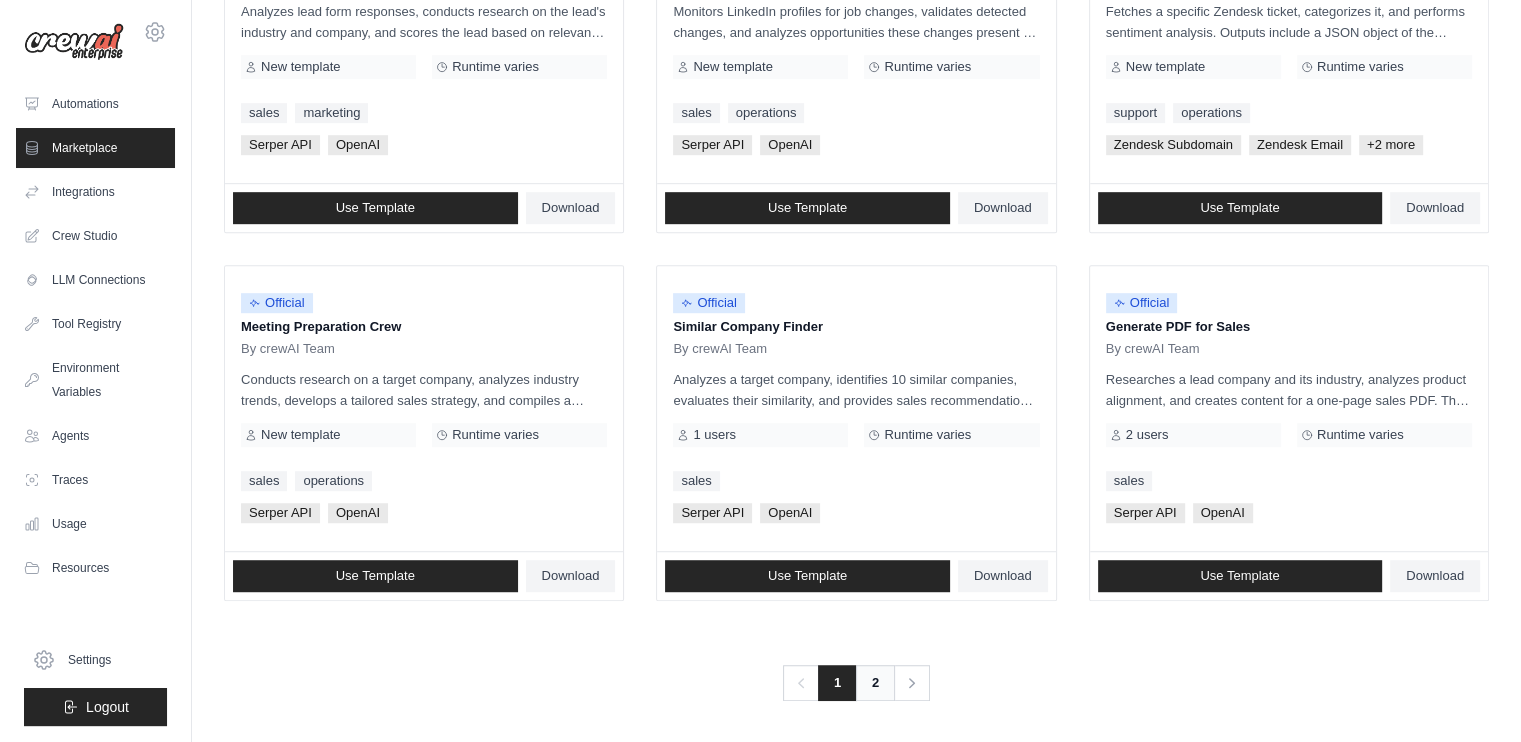 click on "2" at bounding box center [875, 683] 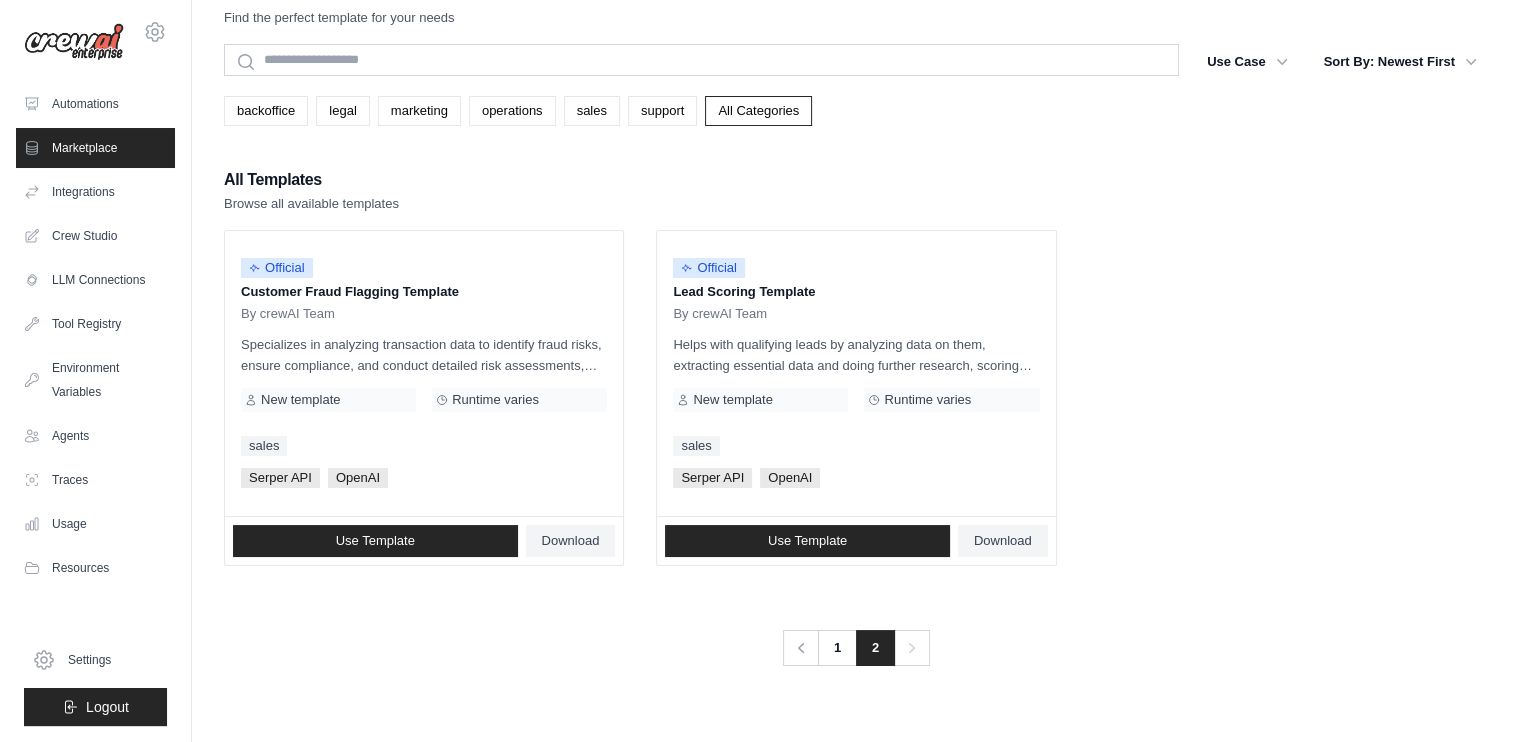 scroll, scrollTop: 0, scrollLeft: 0, axis: both 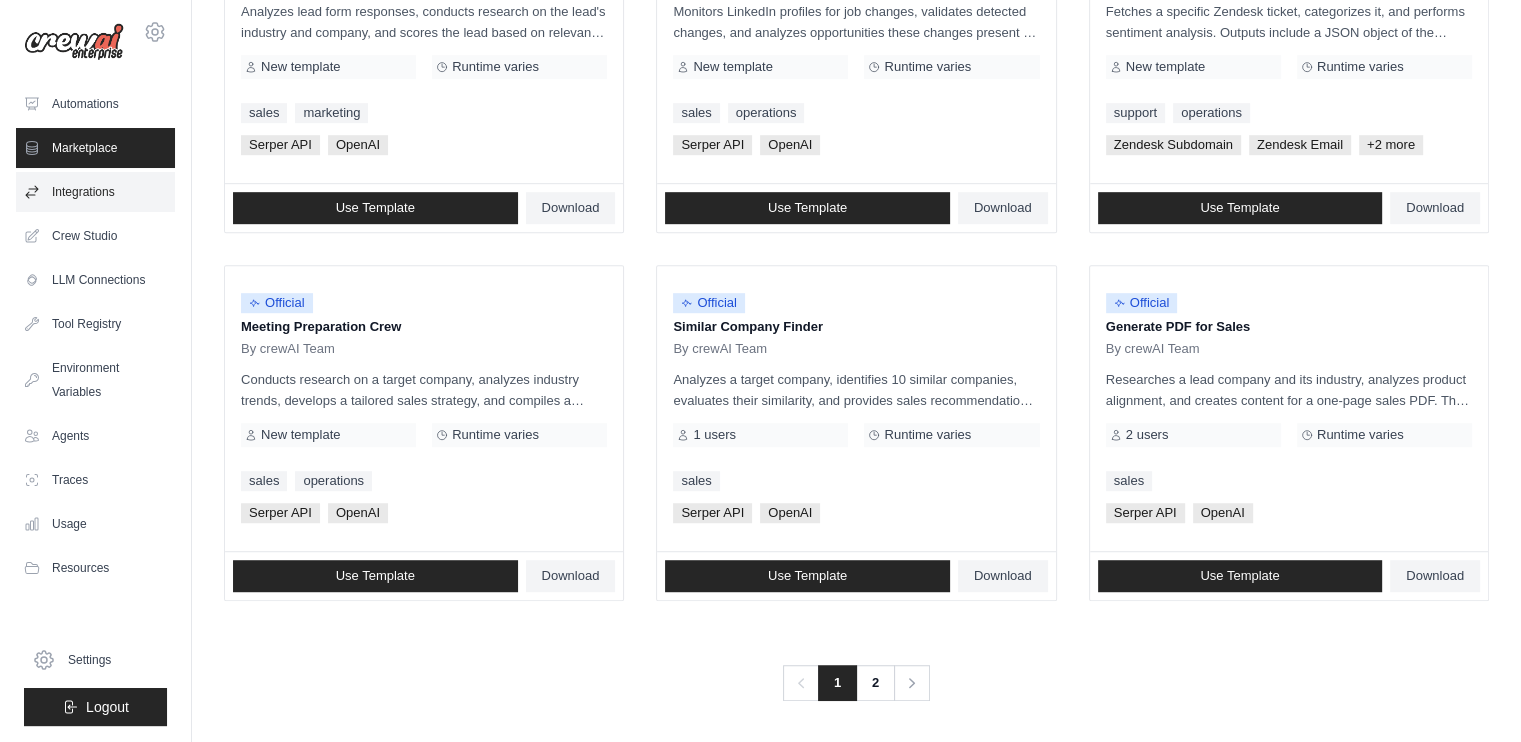 click on "Integrations" at bounding box center (95, 192) 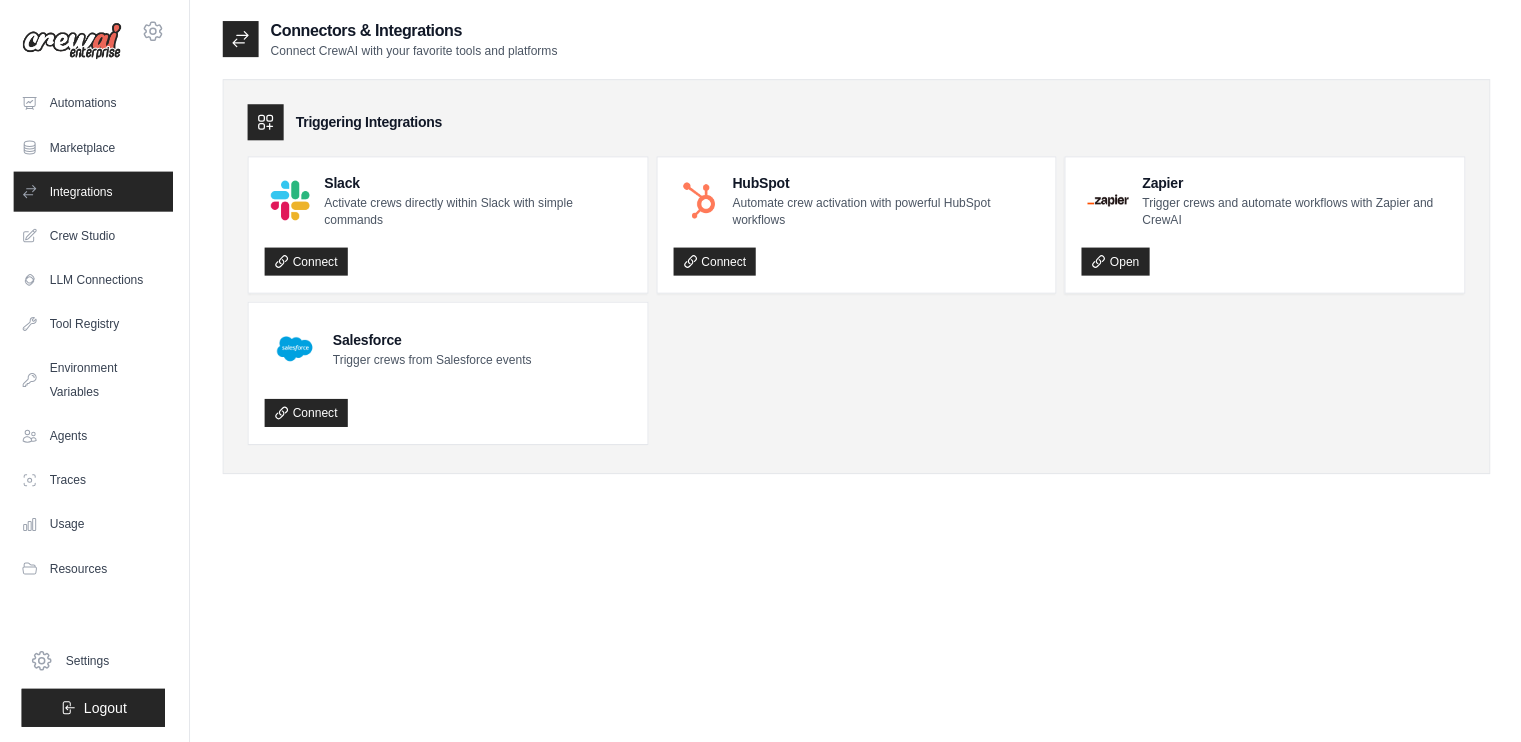 scroll, scrollTop: 0, scrollLeft: 0, axis: both 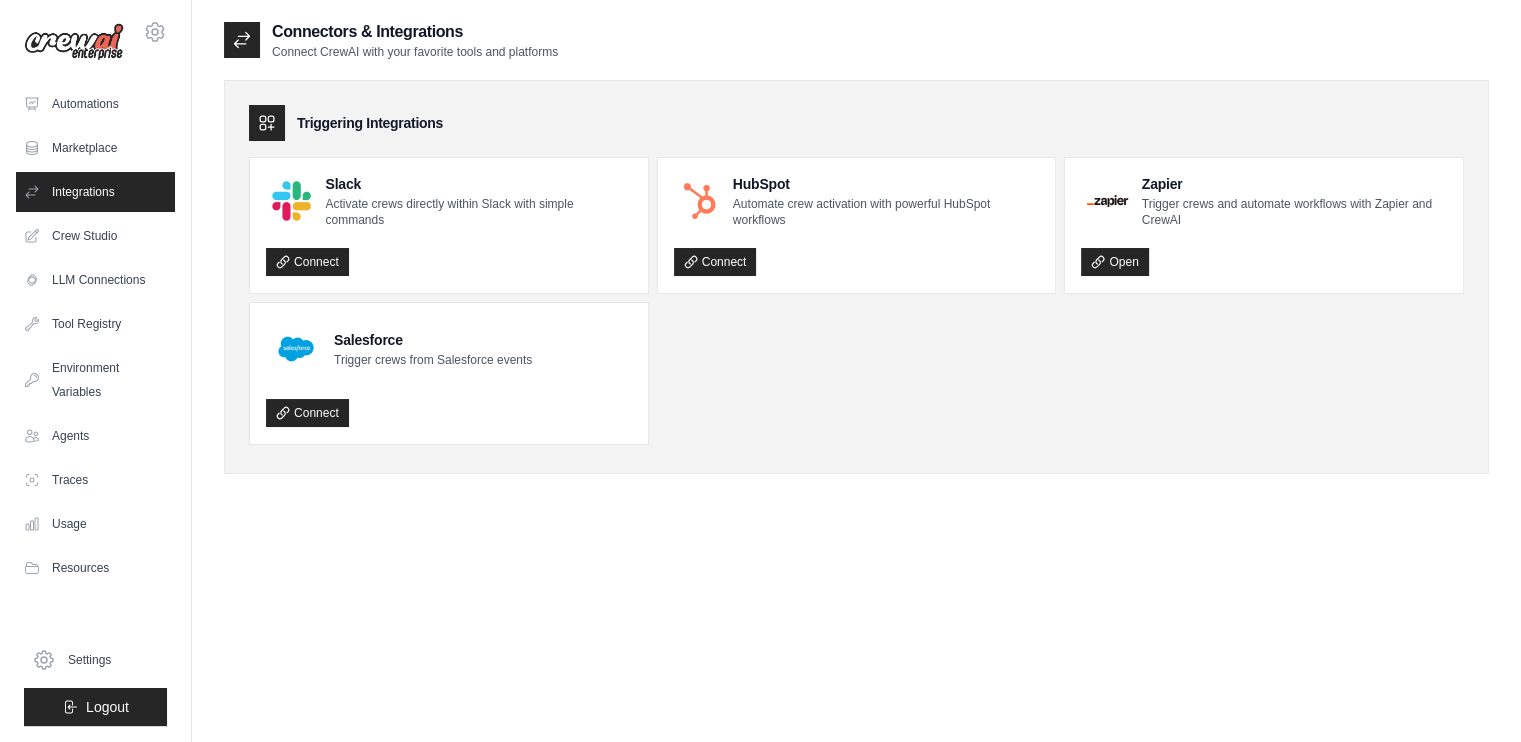 click on "Integrations" at bounding box center (95, 192) 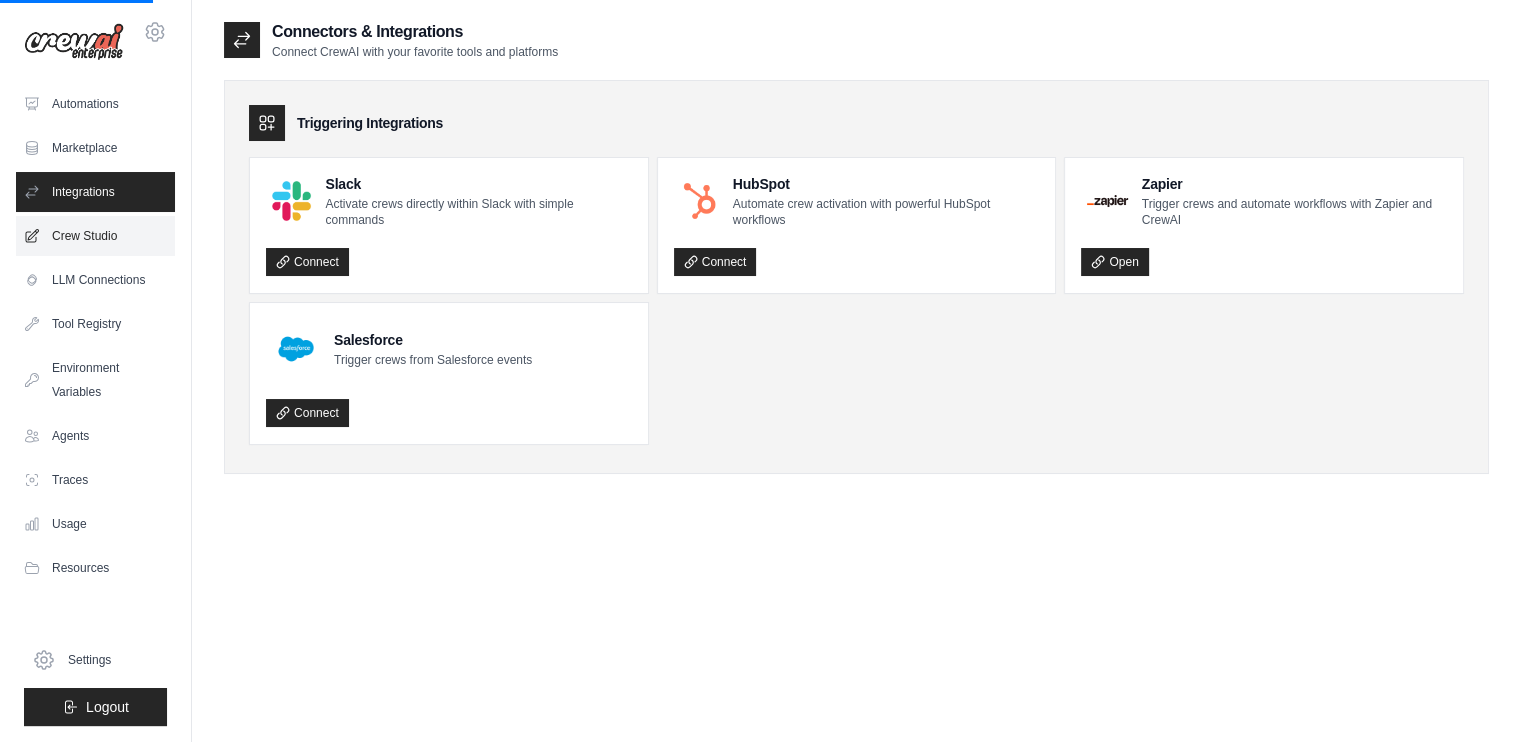 click on "Crew Studio" at bounding box center (95, 236) 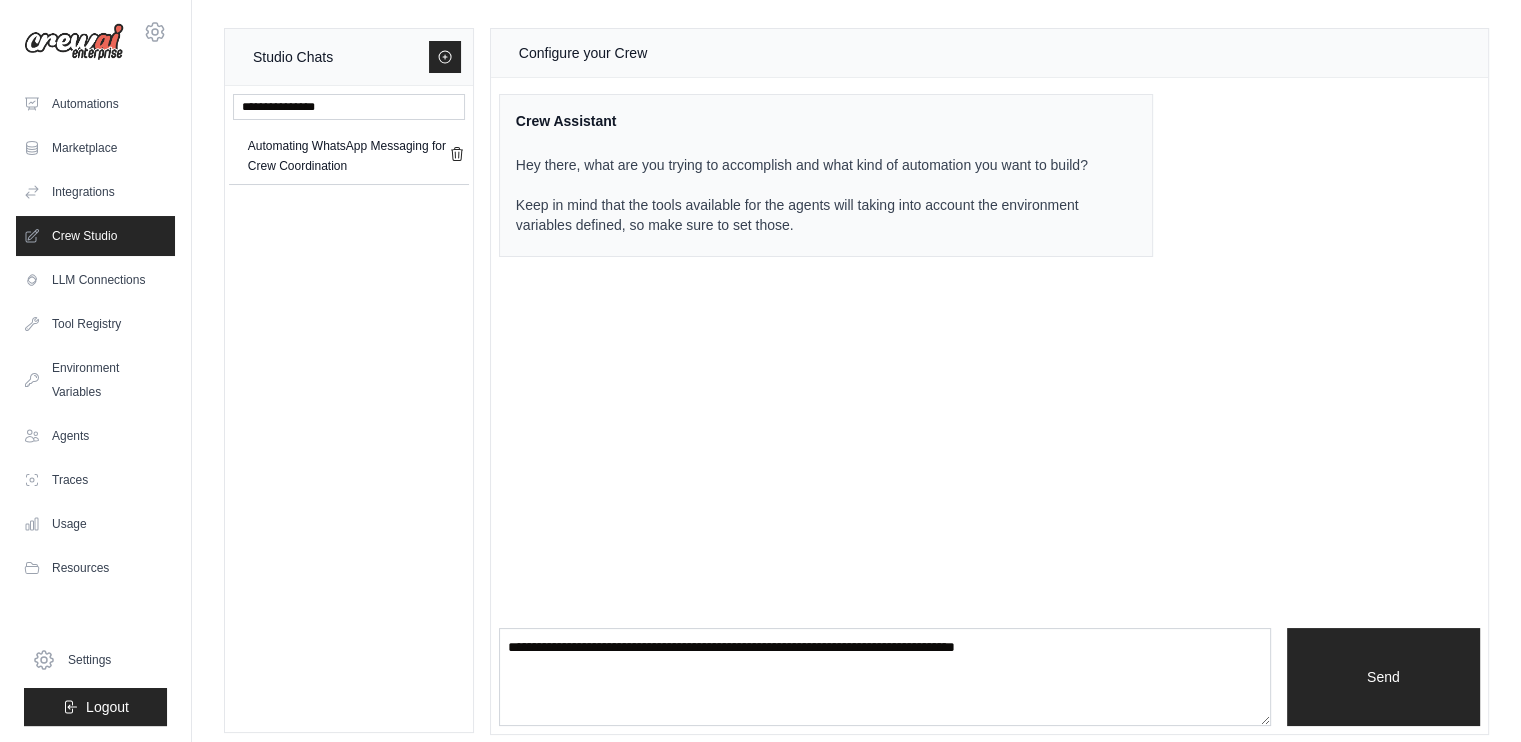 click on "Crew Studio" at bounding box center [95, 236] 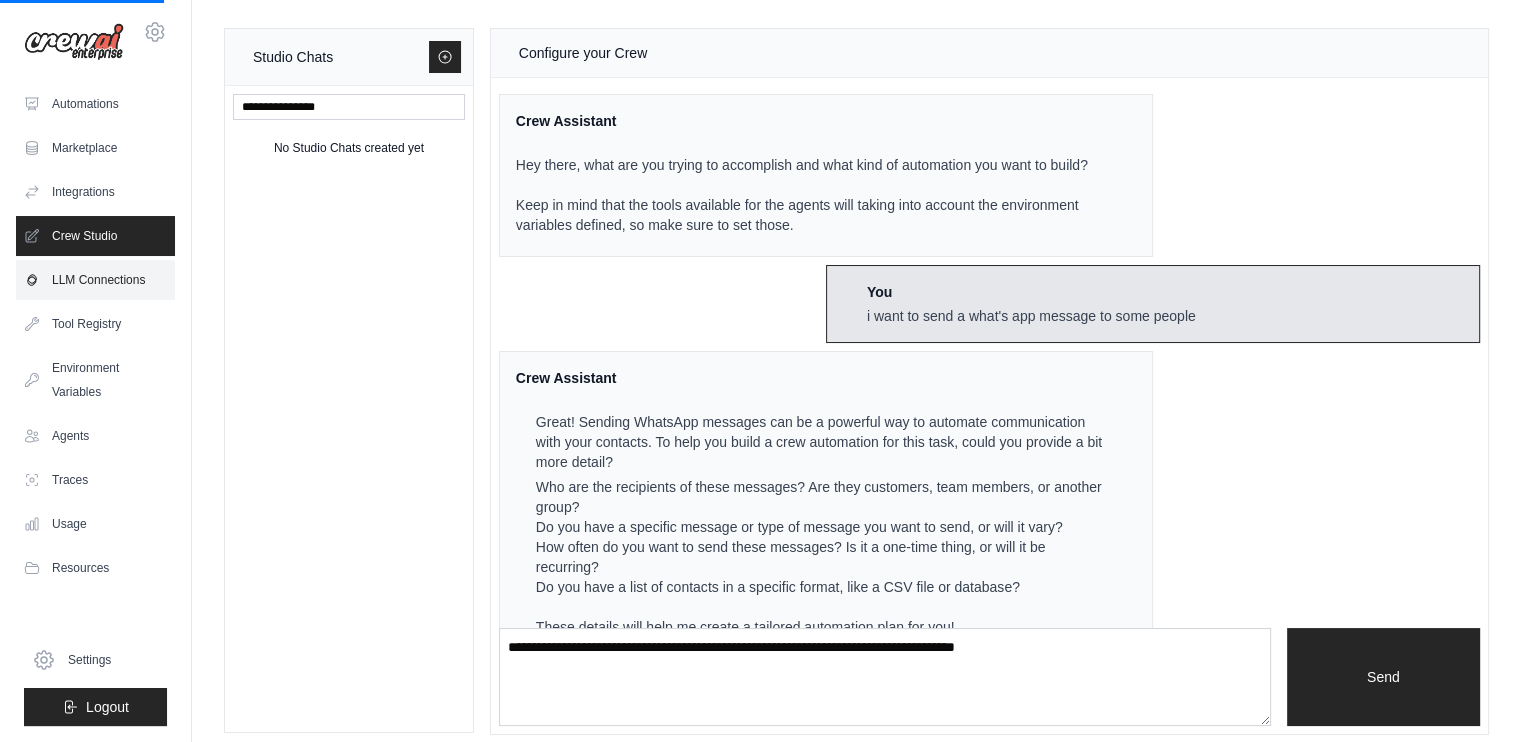 click on "LLM Connections" at bounding box center [95, 280] 